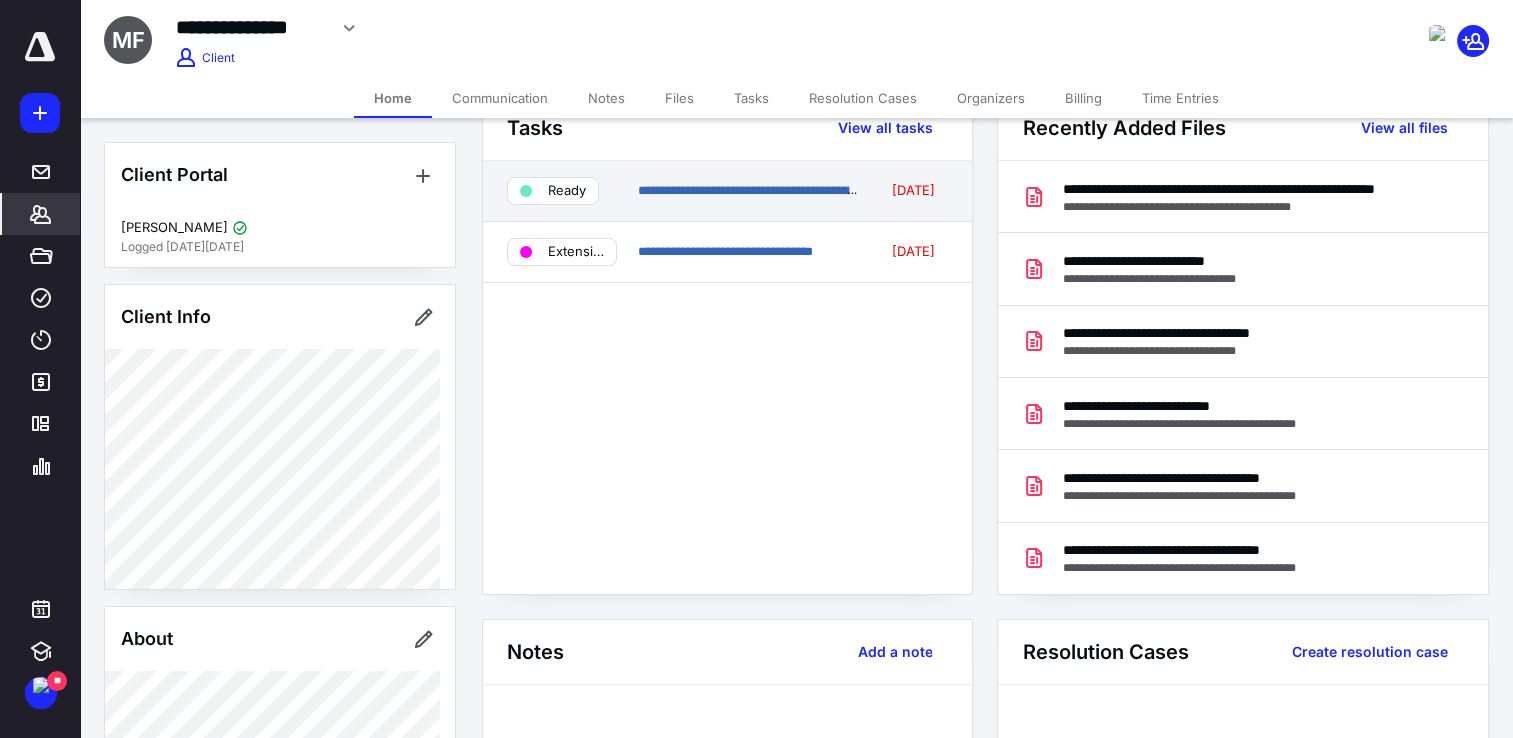 scroll, scrollTop: 127, scrollLeft: 0, axis: vertical 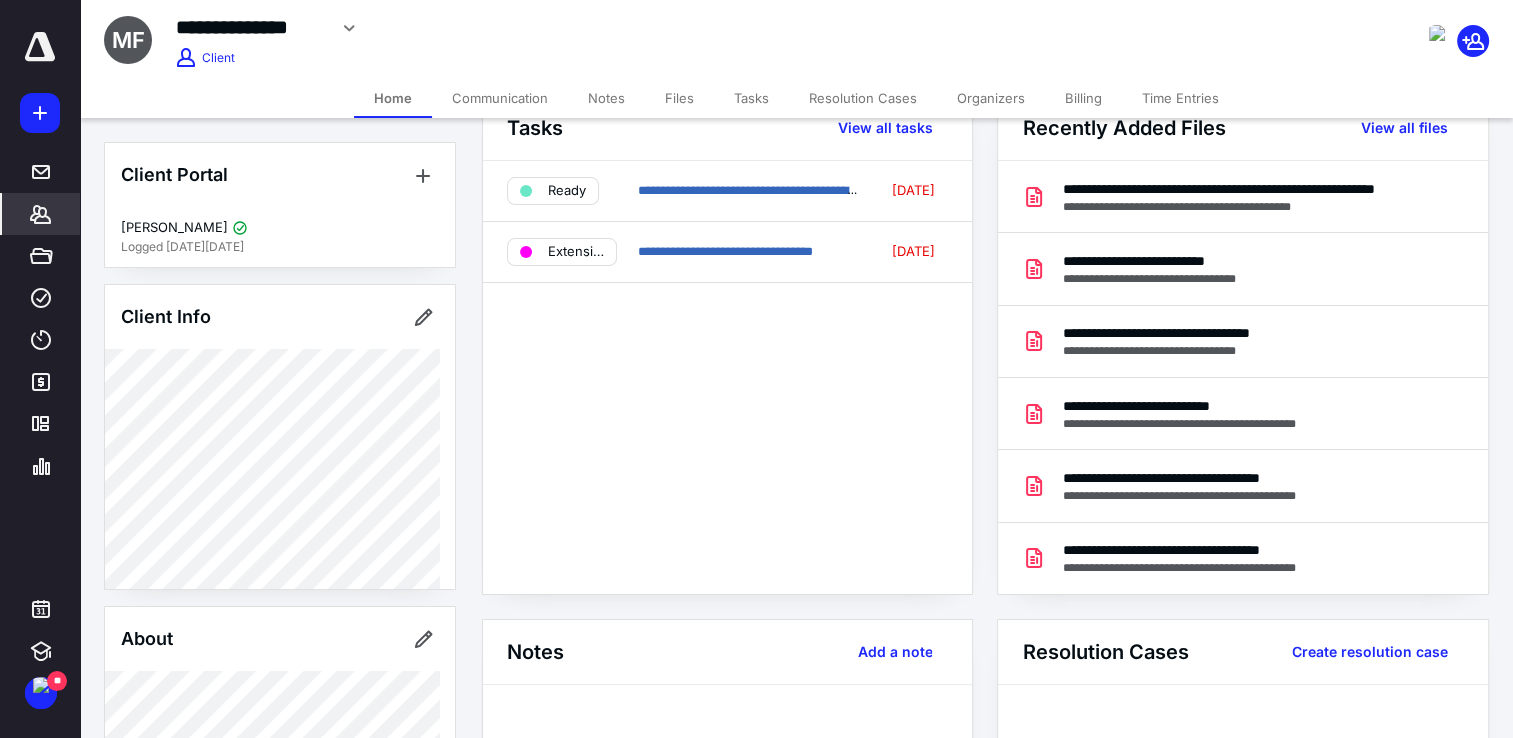 click on "Files" at bounding box center (679, 98) 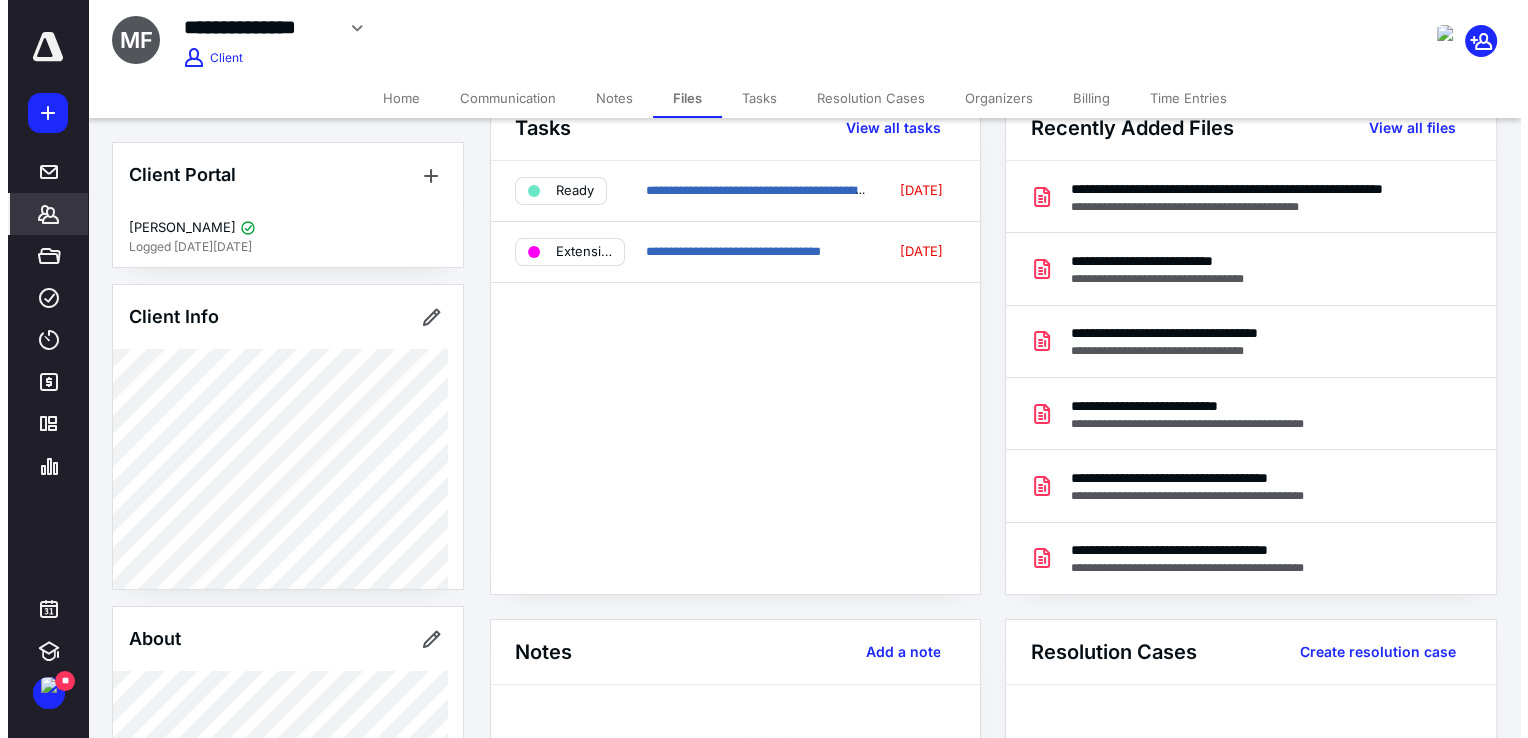 scroll, scrollTop: 0, scrollLeft: 0, axis: both 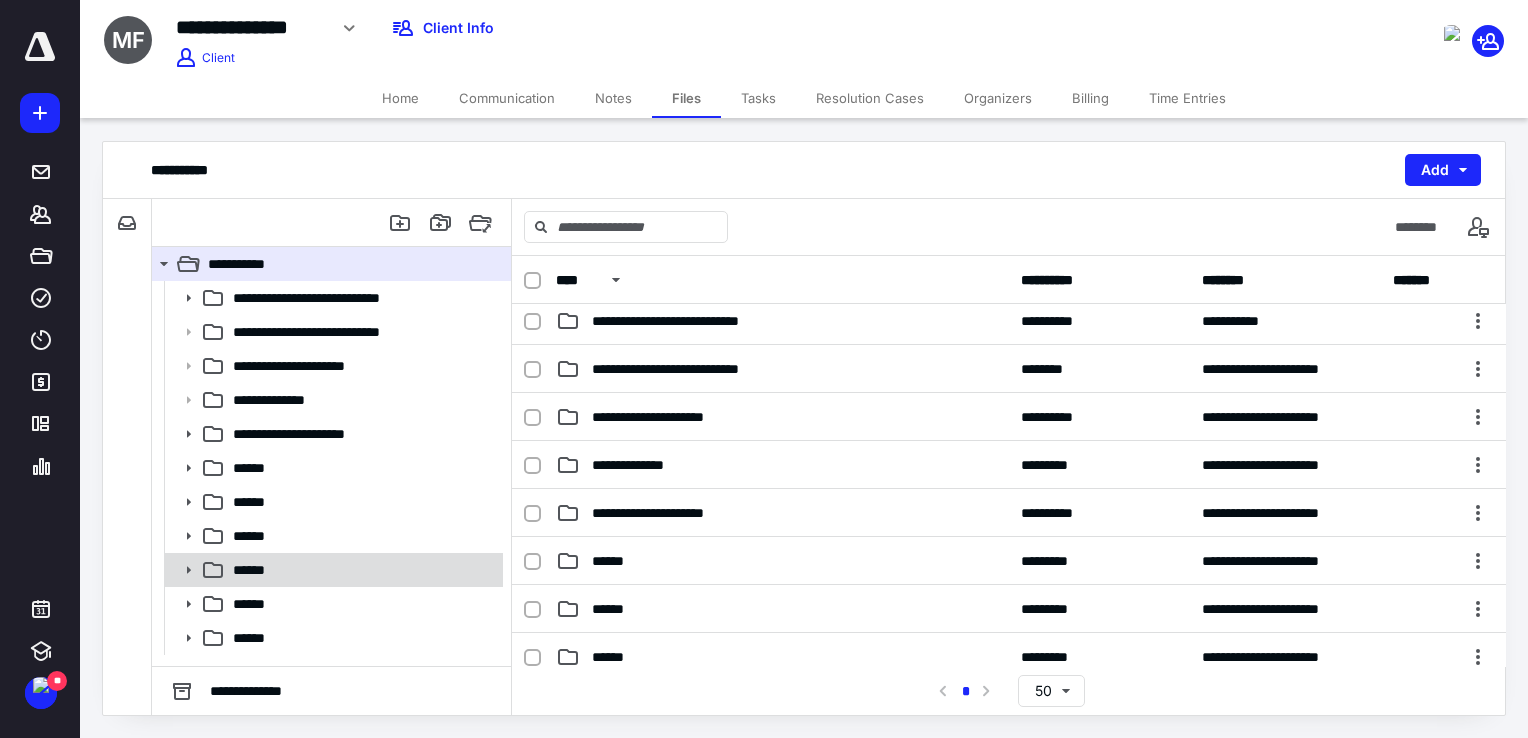 click on "******" at bounding box center (362, 570) 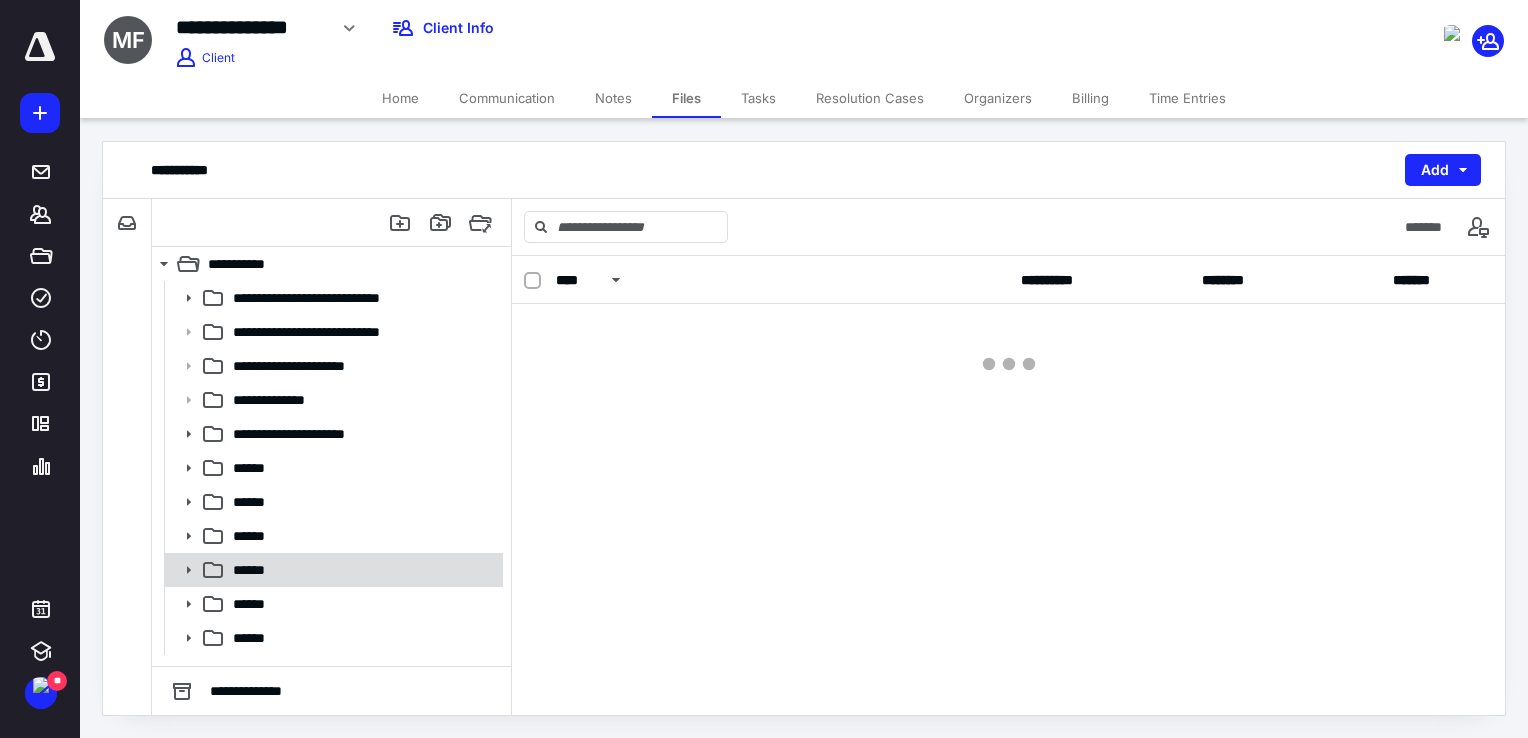 click on "******" at bounding box center (362, 570) 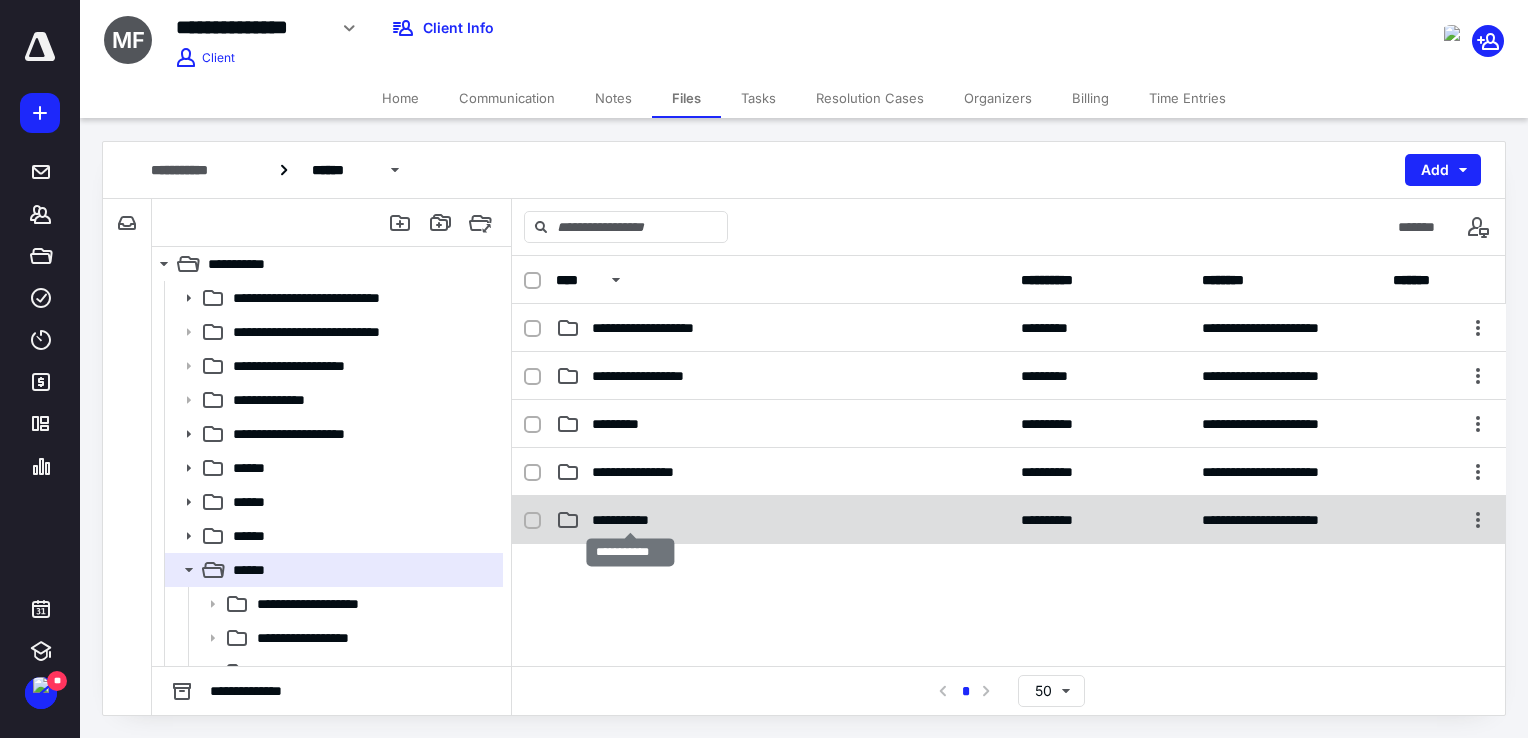click on "**********" at bounding box center [631, 520] 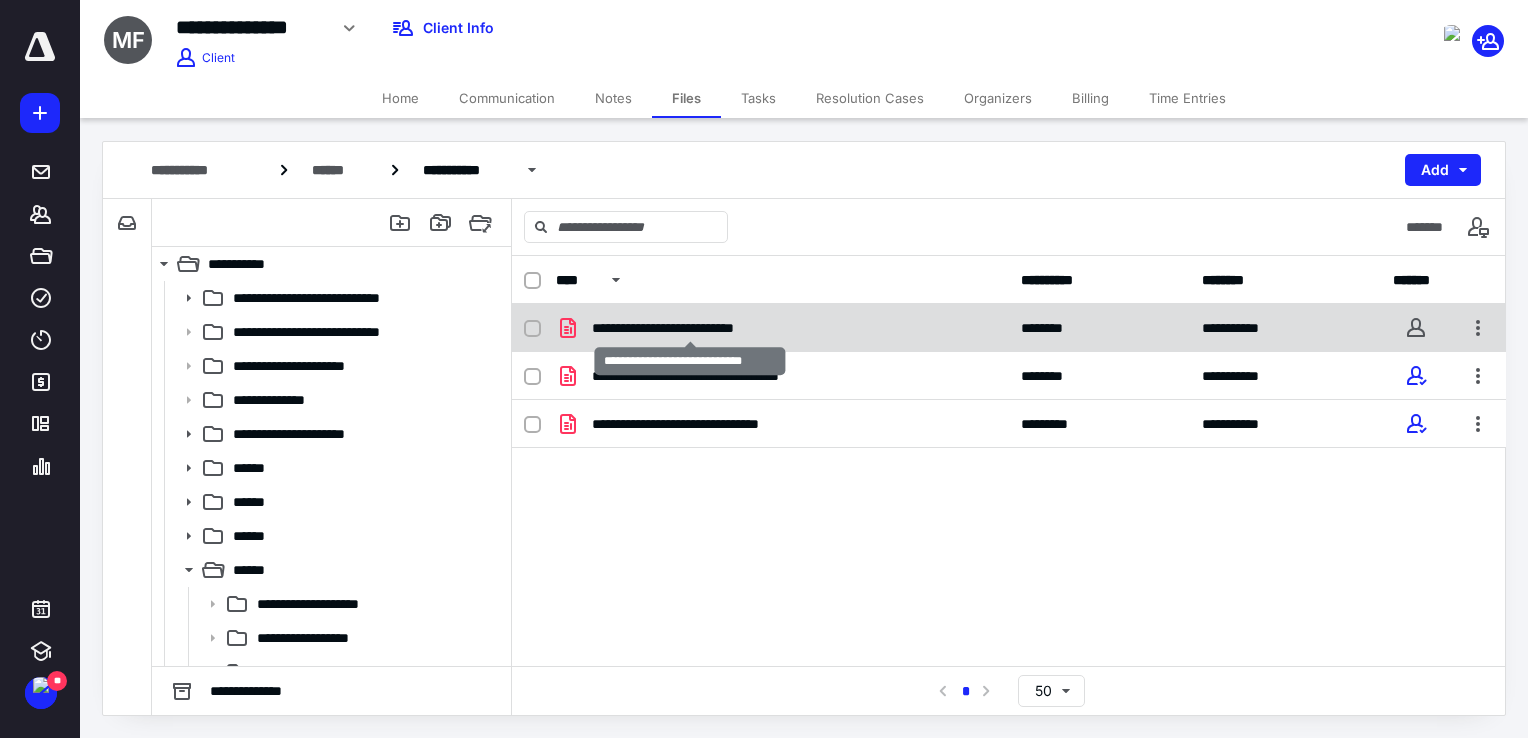 click on "**********" at bounding box center (690, 328) 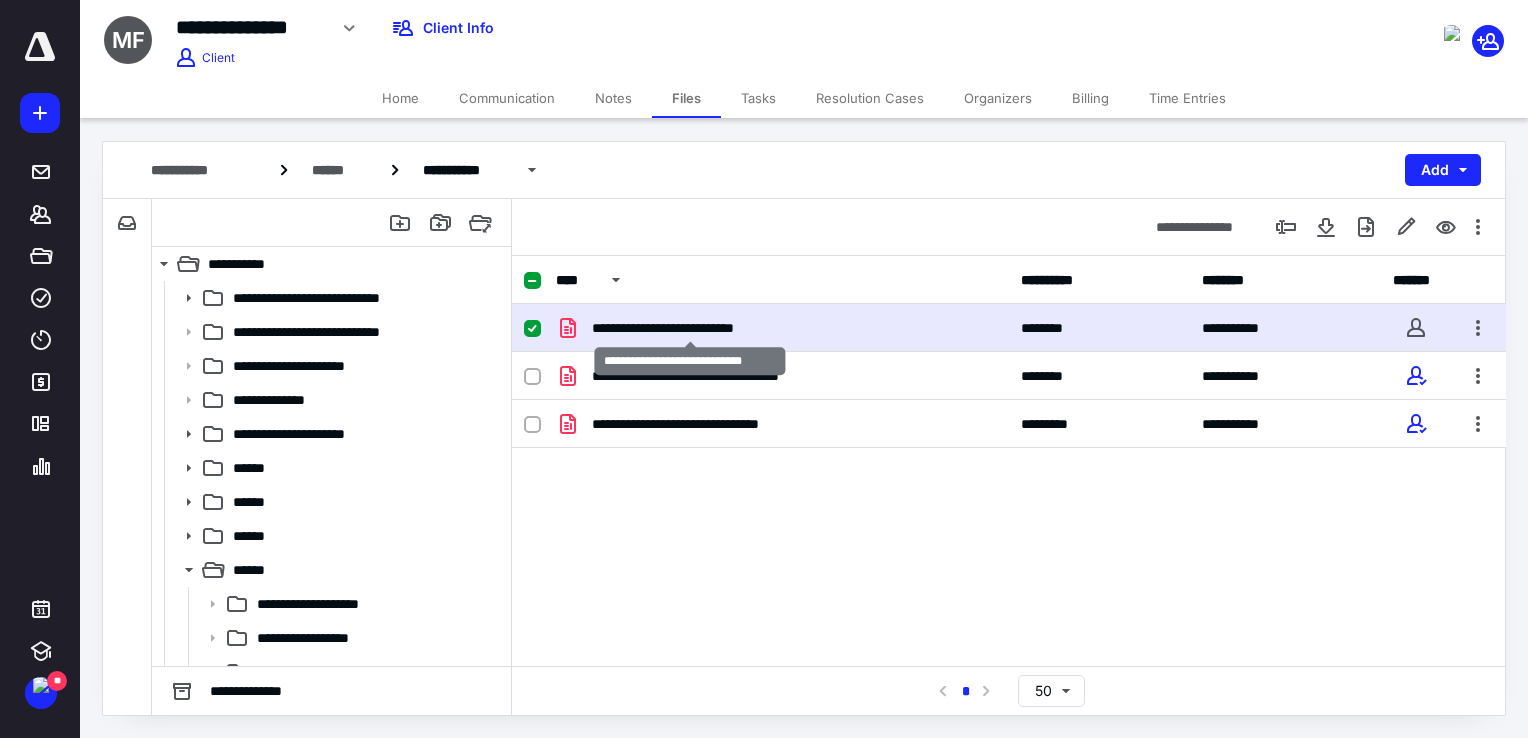 click on "**********" at bounding box center (690, 328) 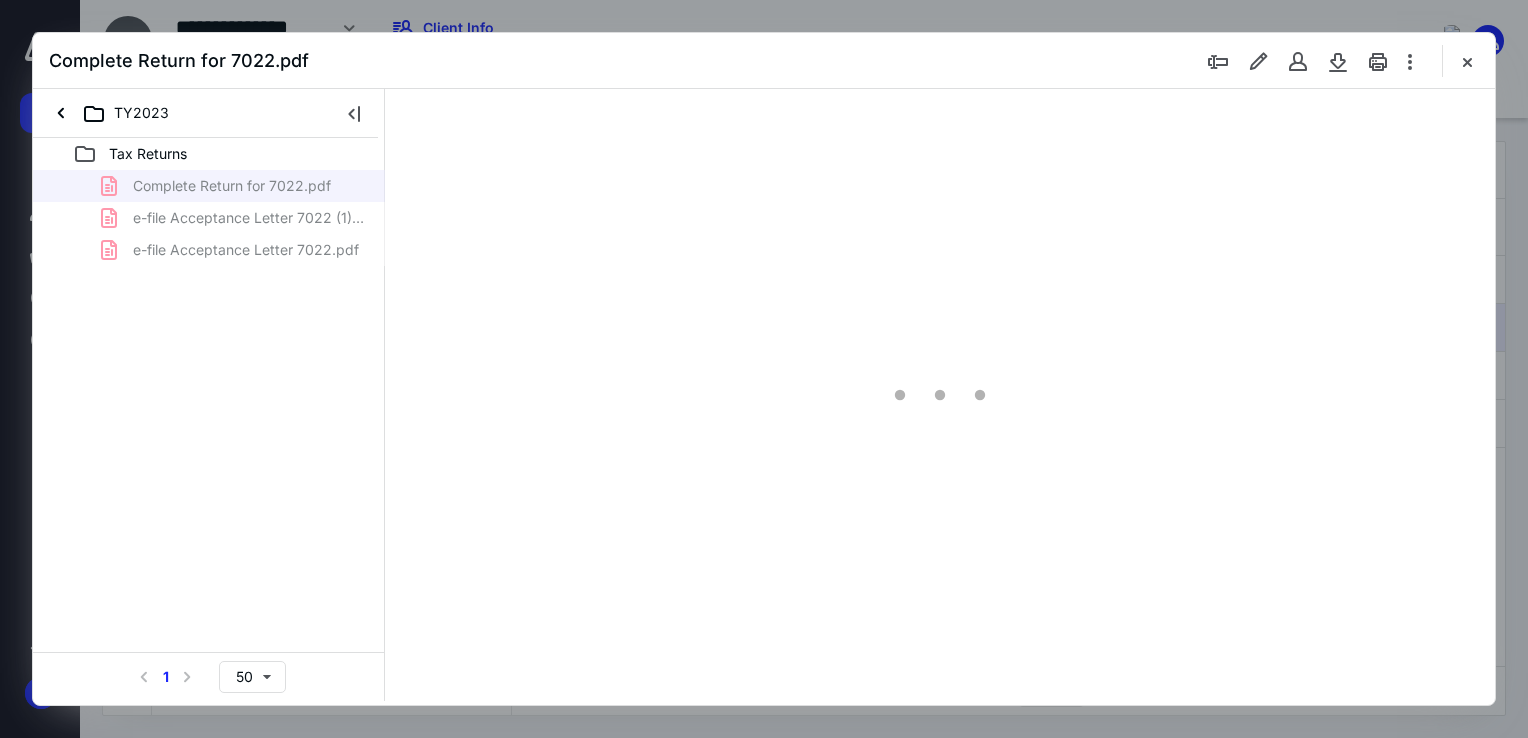 scroll, scrollTop: 0, scrollLeft: 0, axis: both 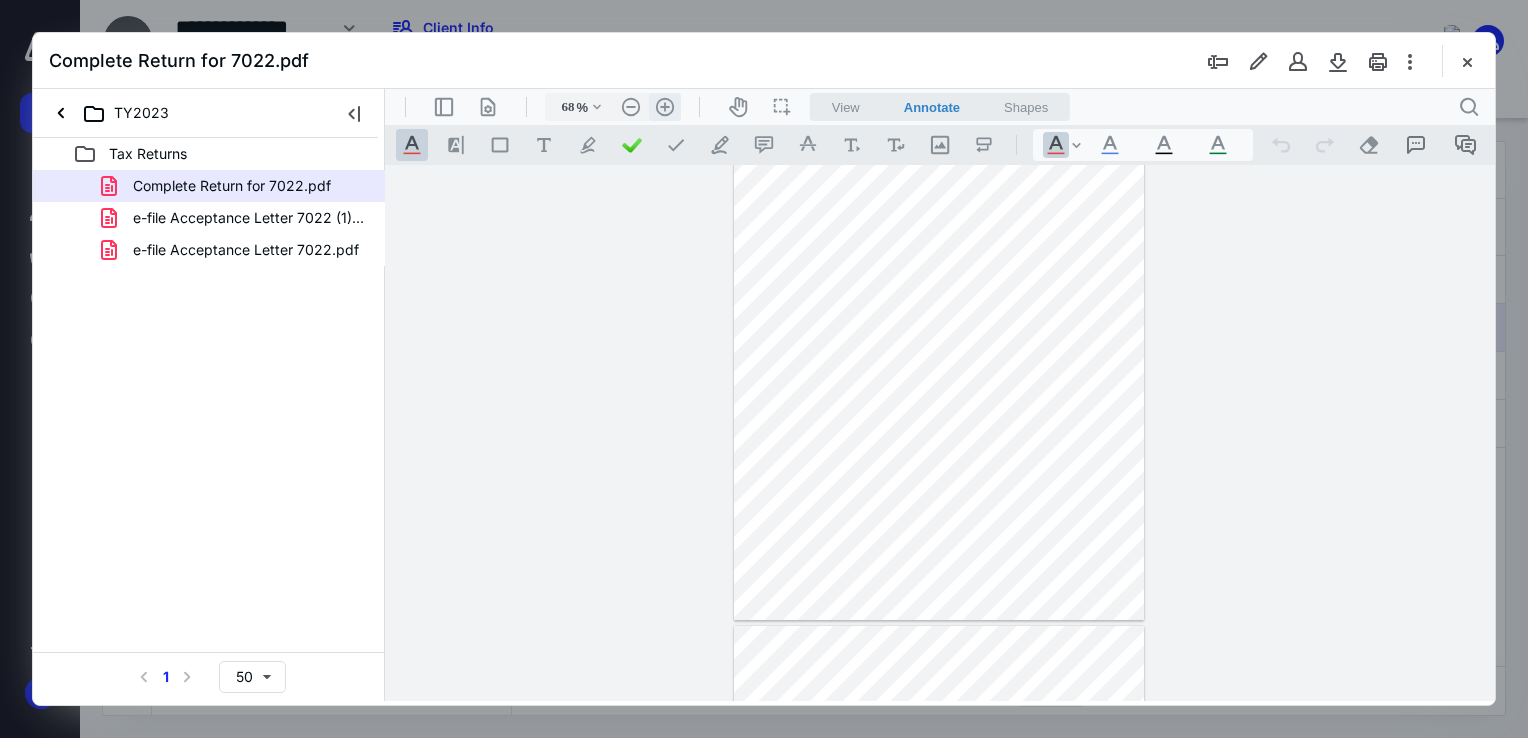 click on ".cls-1{fill:#abb0c4;} icon - header - zoom - in - line" at bounding box center [665, 107] 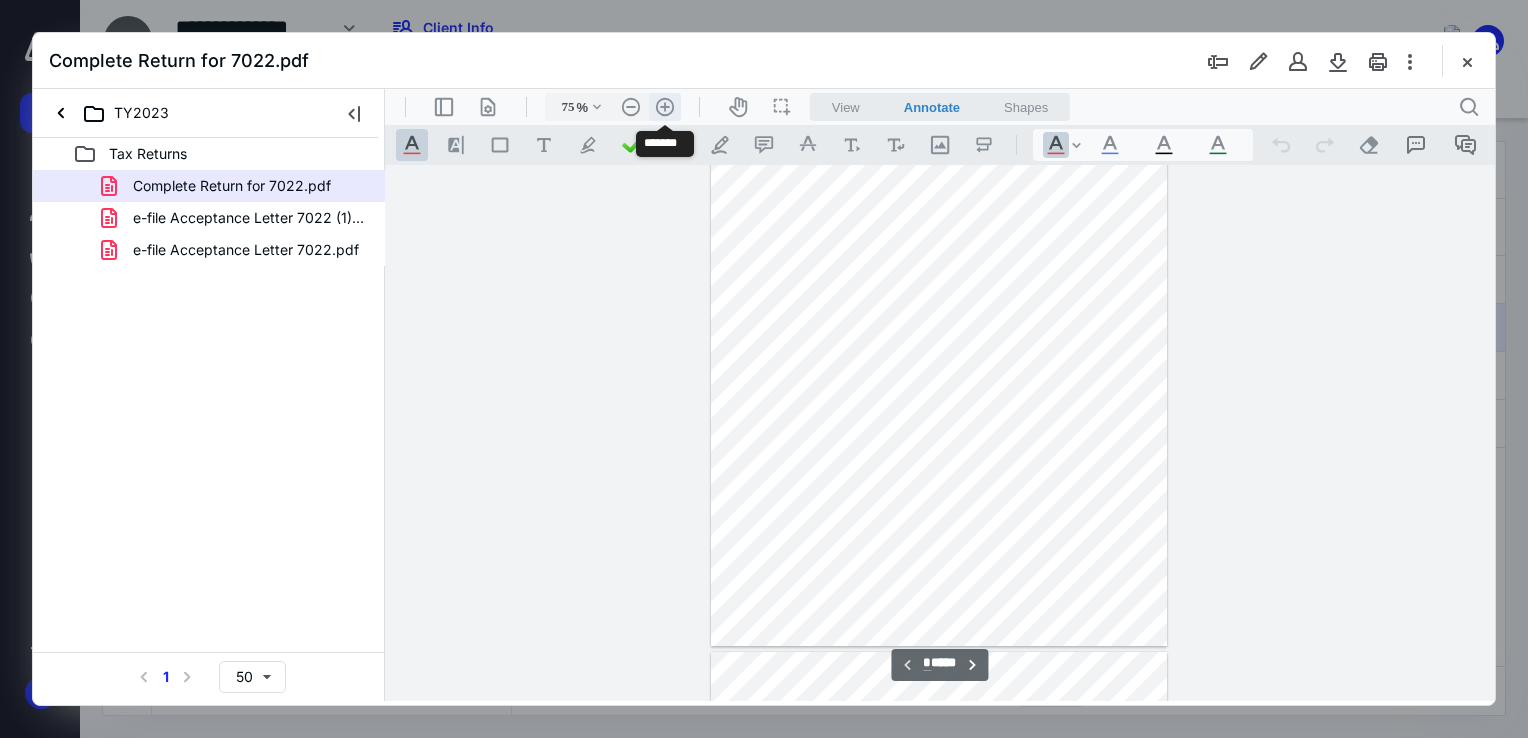 click on ".cls-1{fill:#abb0c4;} icon - header - zoom - in - line" at bounding box center [665, 107] 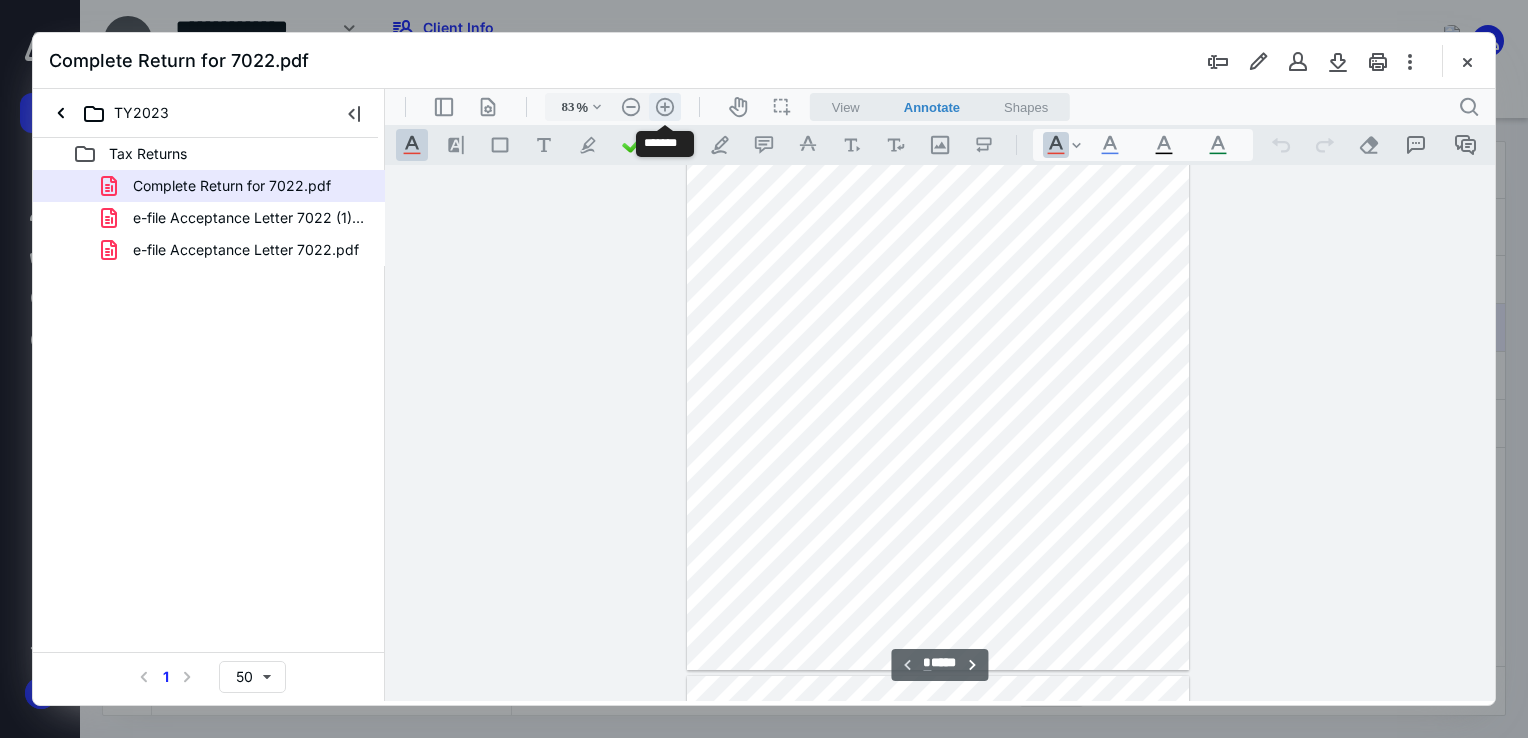 click on ".cls-1{fill:#abb0c4;} icon - header - zoom - in - line" at bounding box center [665, 107] 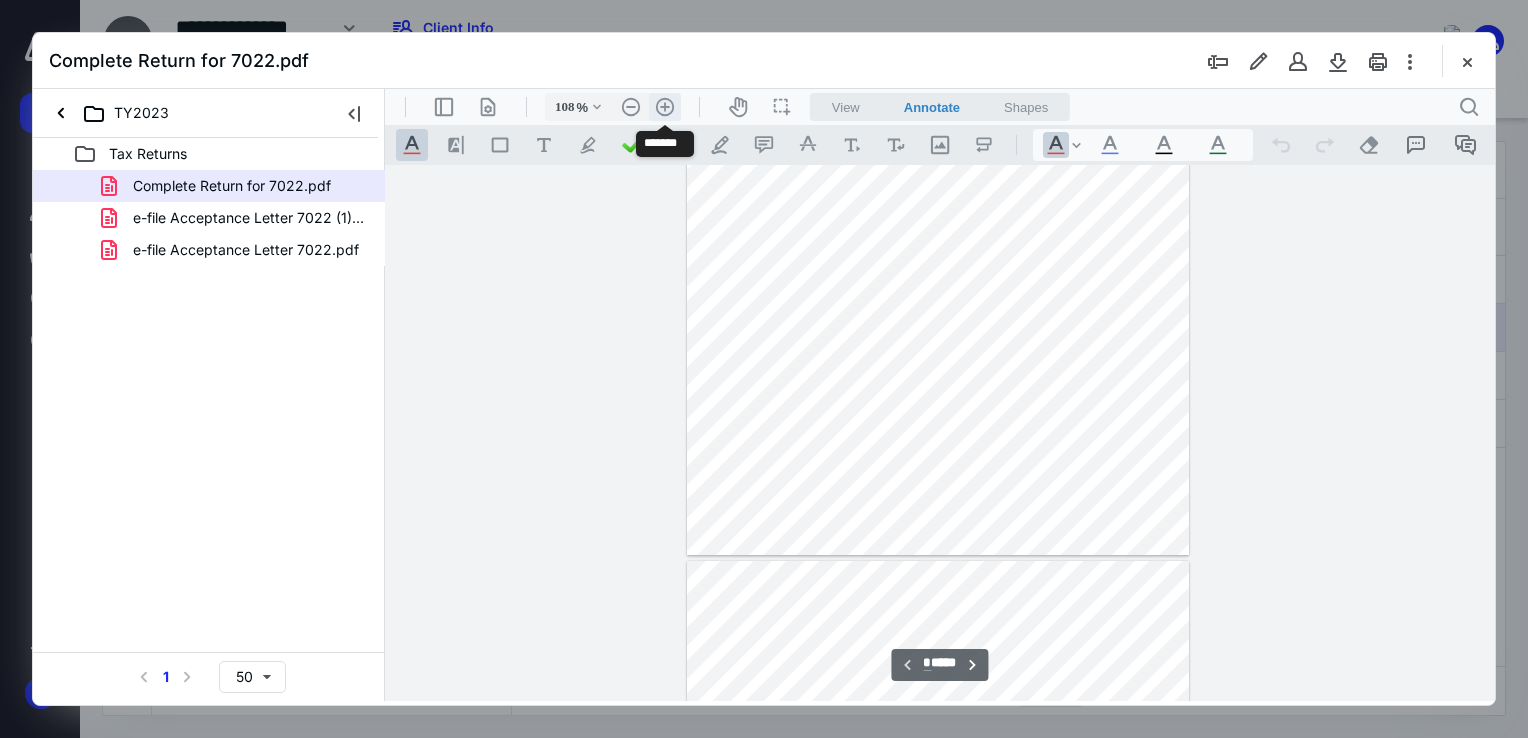 click on ".cls-1{fill:#abb0c4;} icon - header - zoom - in - line" at bounding box center (665, 107) 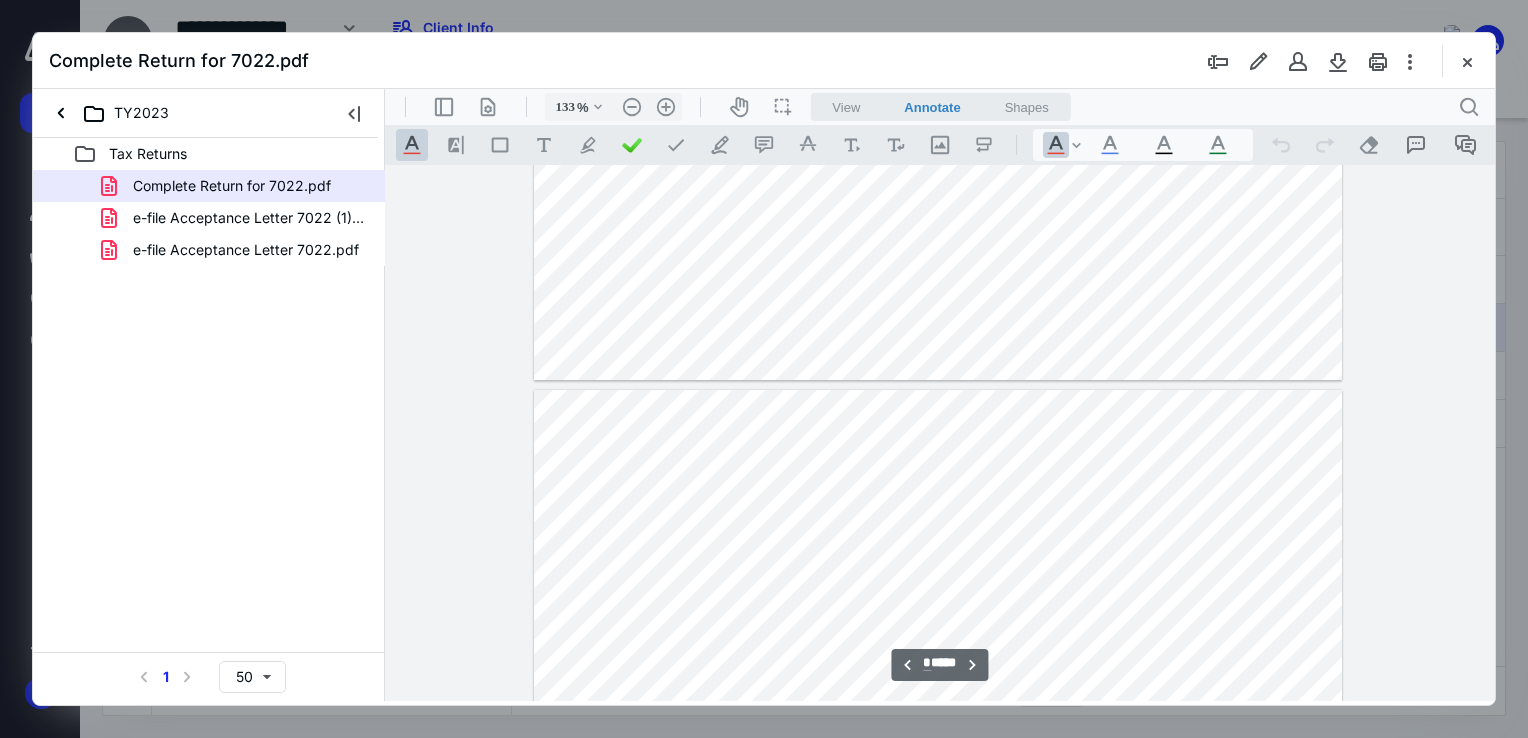 scroll, scrollTop: 3058, scrollLeft: 0, axis: vertical 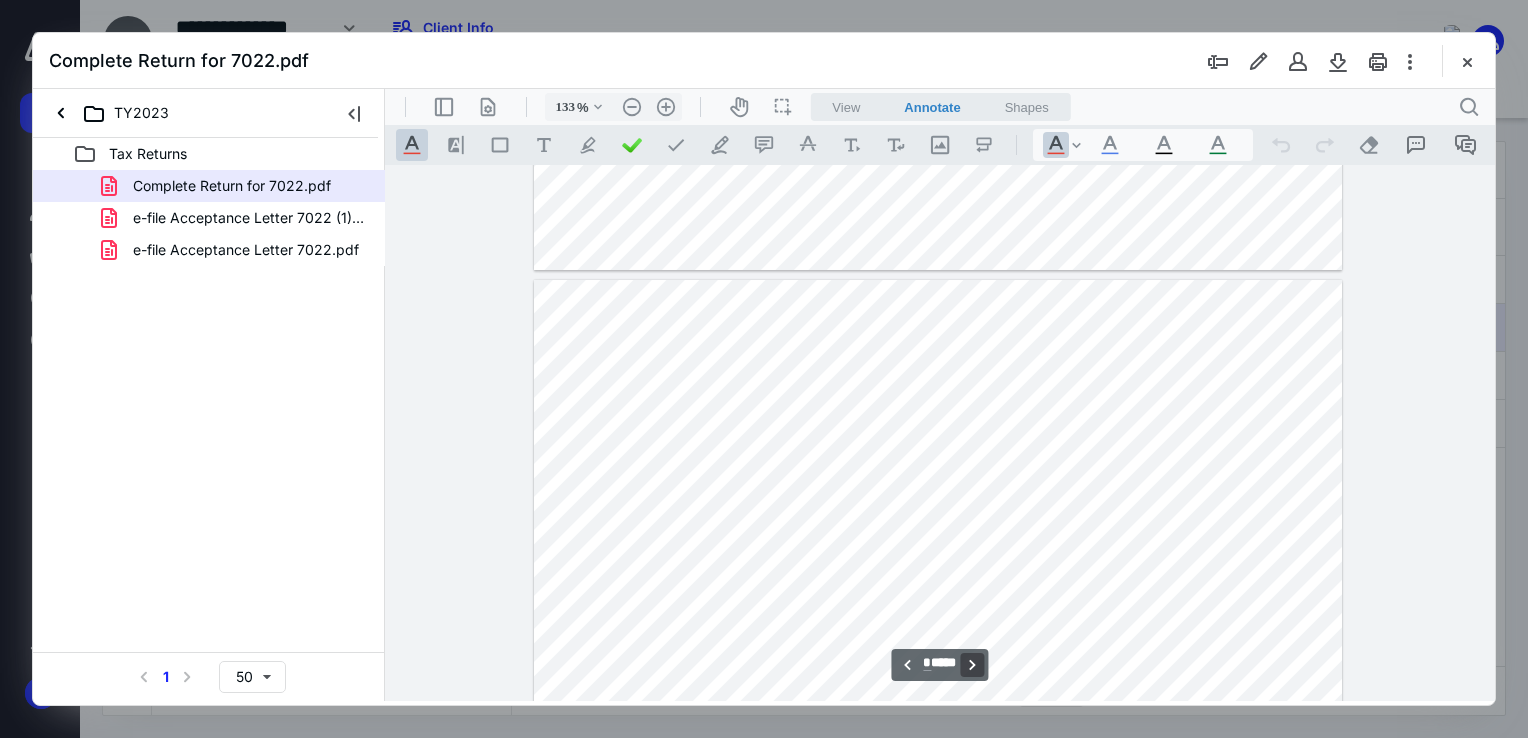 click on "**********" at bounding box center (973, 665) 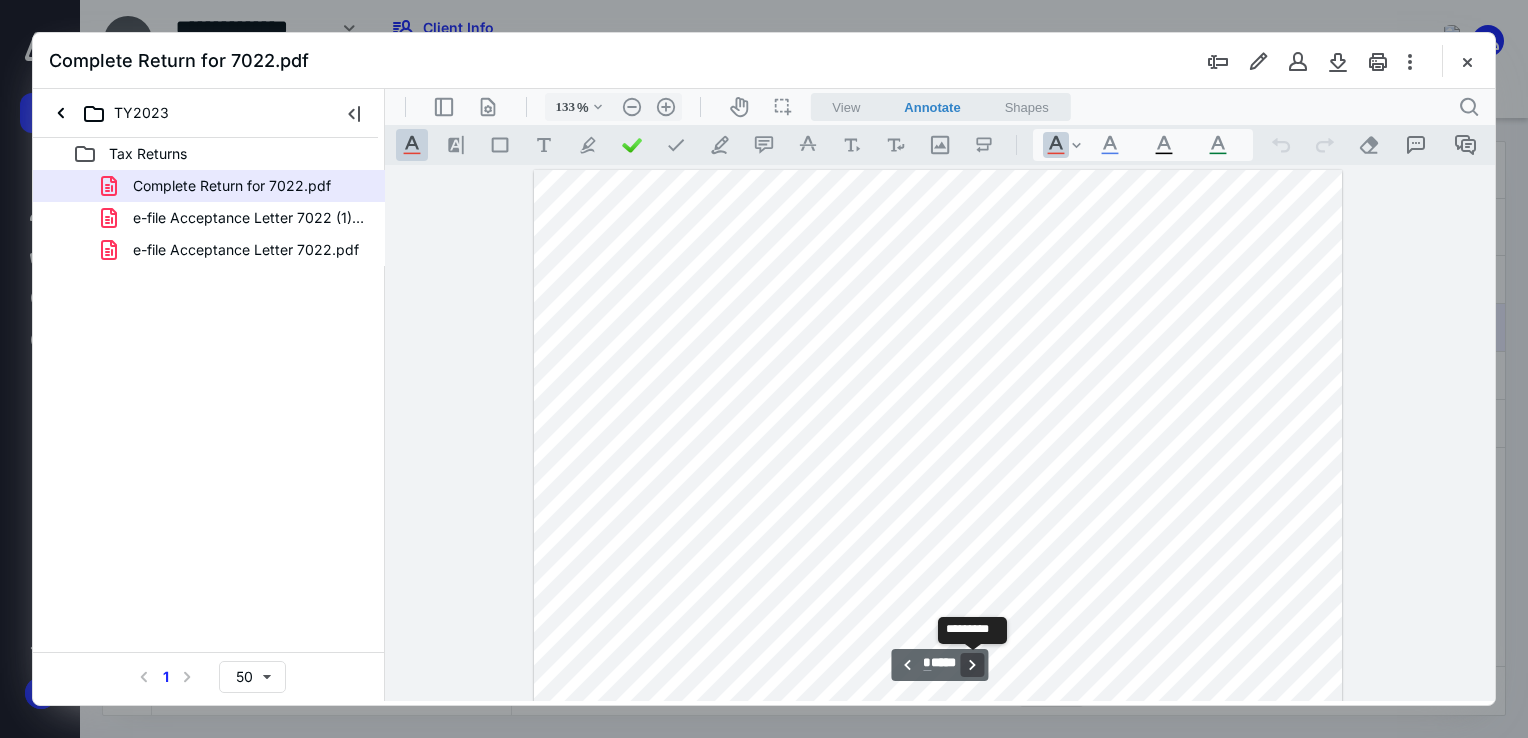 click on "**********" at bounding box center [973, 665] 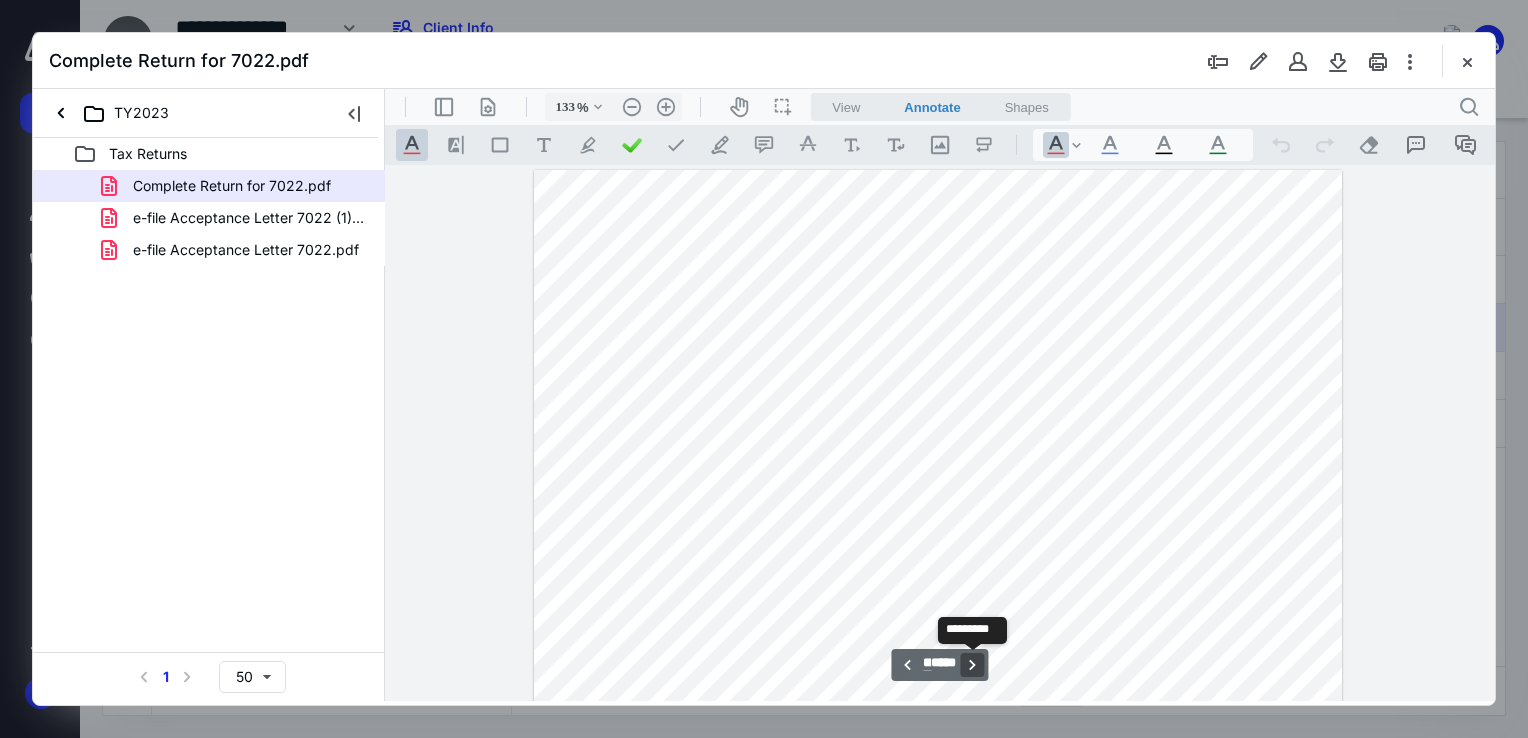 scroll, scrollTop: 9504, scrollLeft: 0, axis: vertical 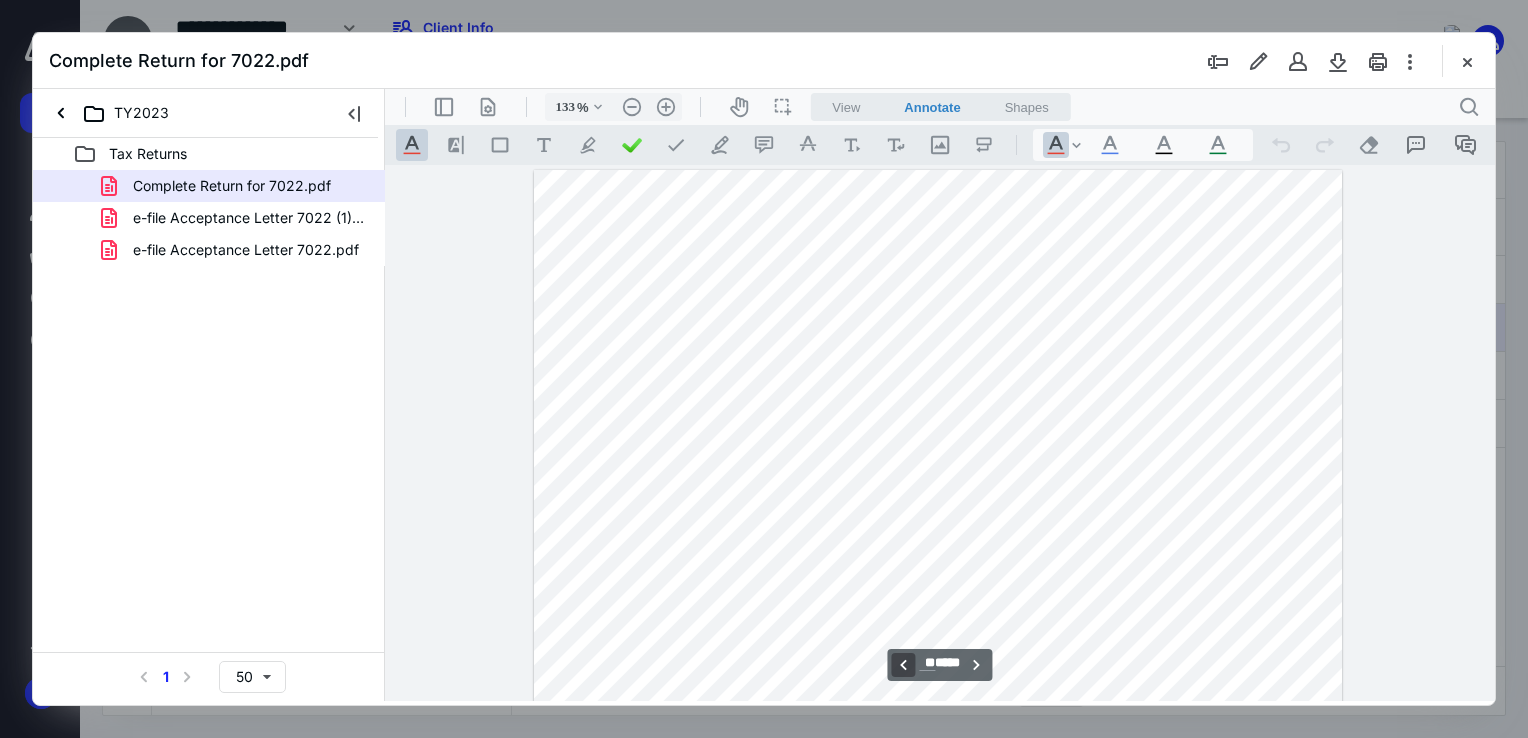 click on "**********" at bounding box center (903, 665) 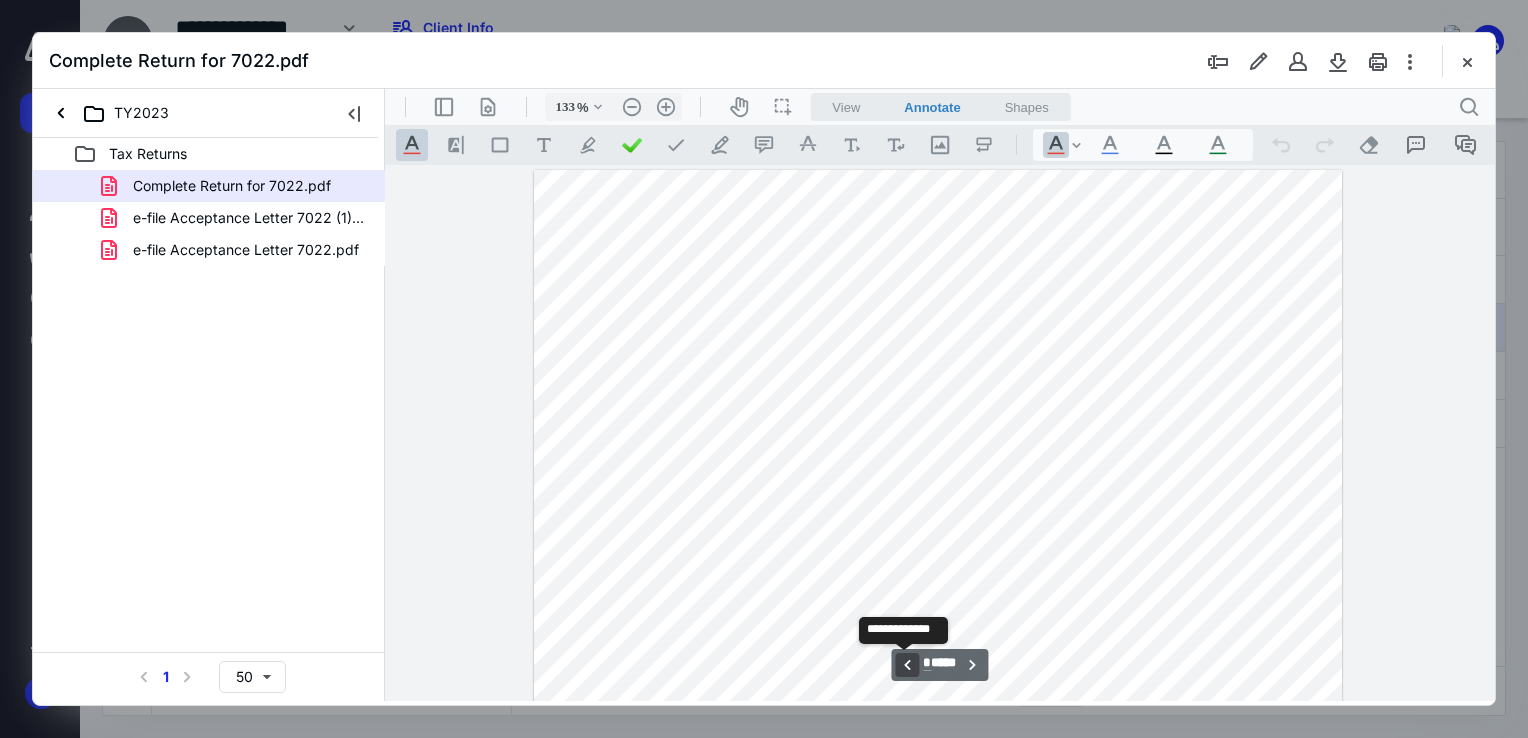 click on "**********" at bounding box center (907, 665) 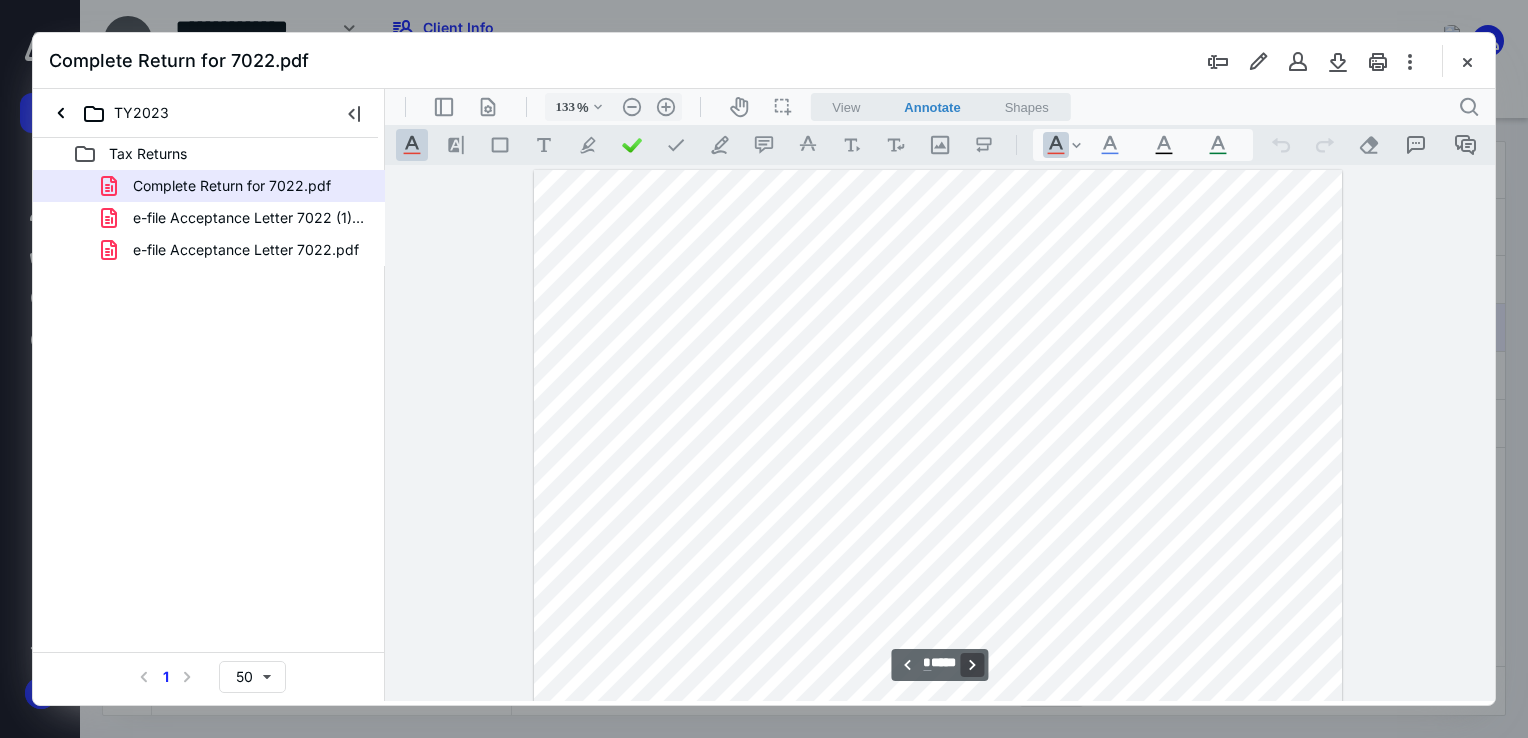 click on "**********" at bounding box center [973, 665] 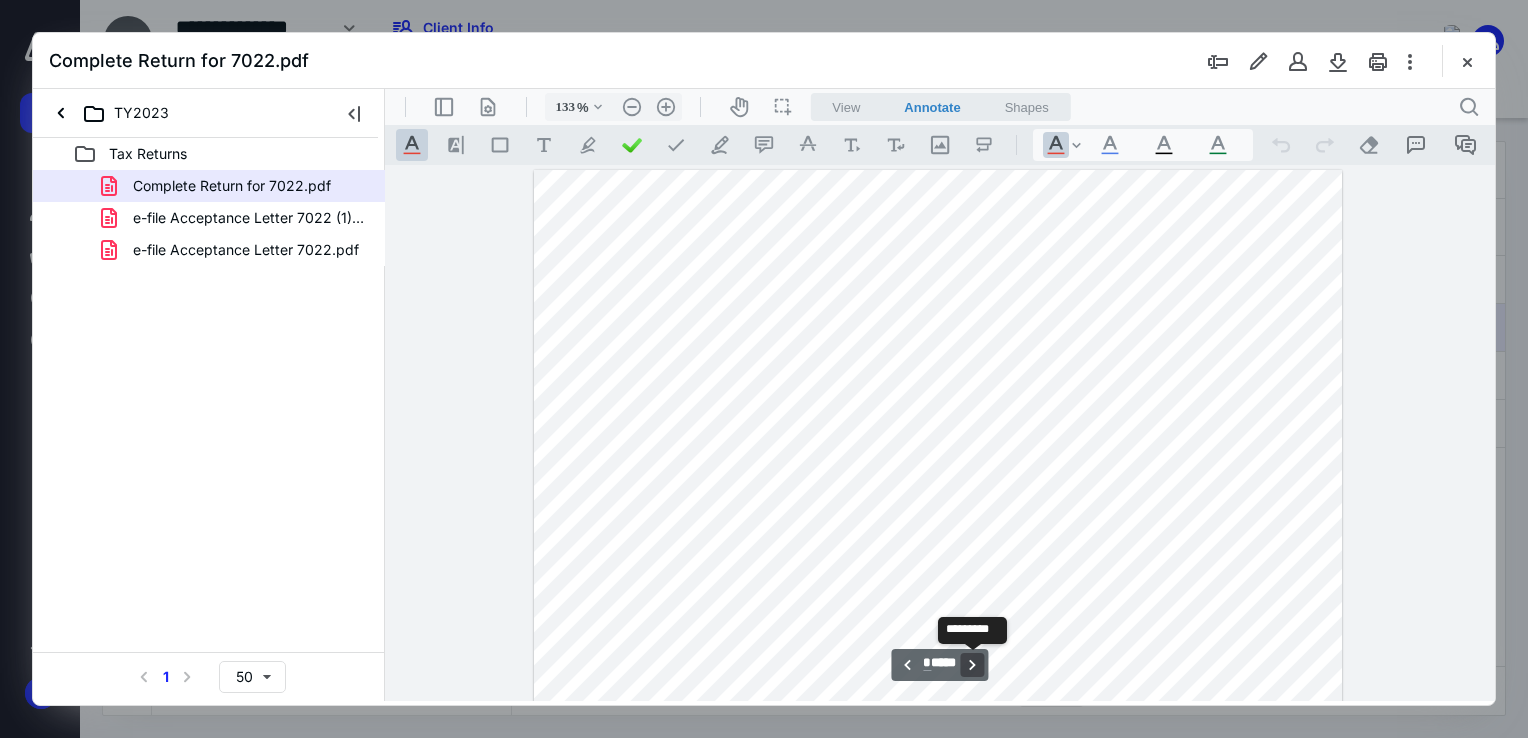 click on "**********" at bounding box center [973, 665] 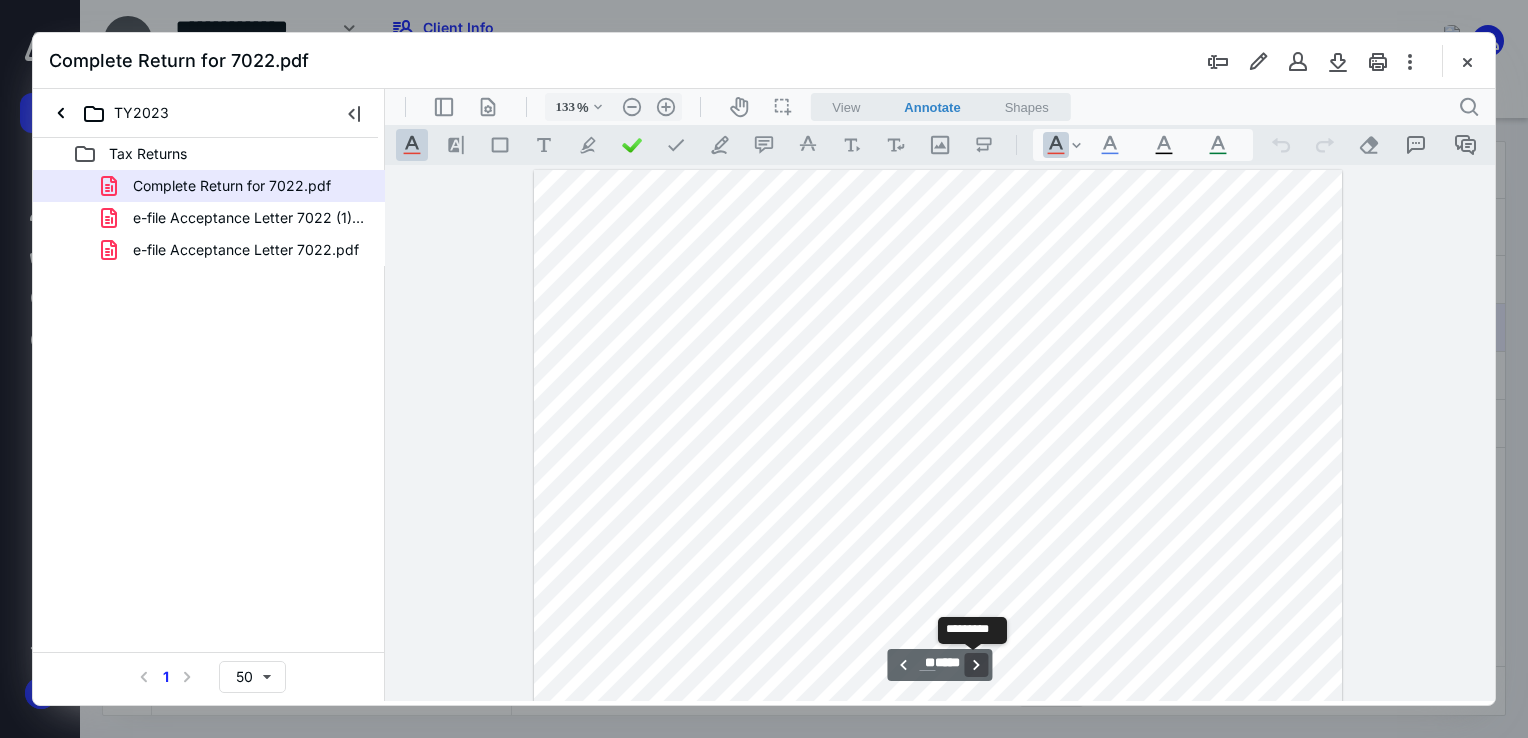 click on "**********" at bounding box center (977, 665) 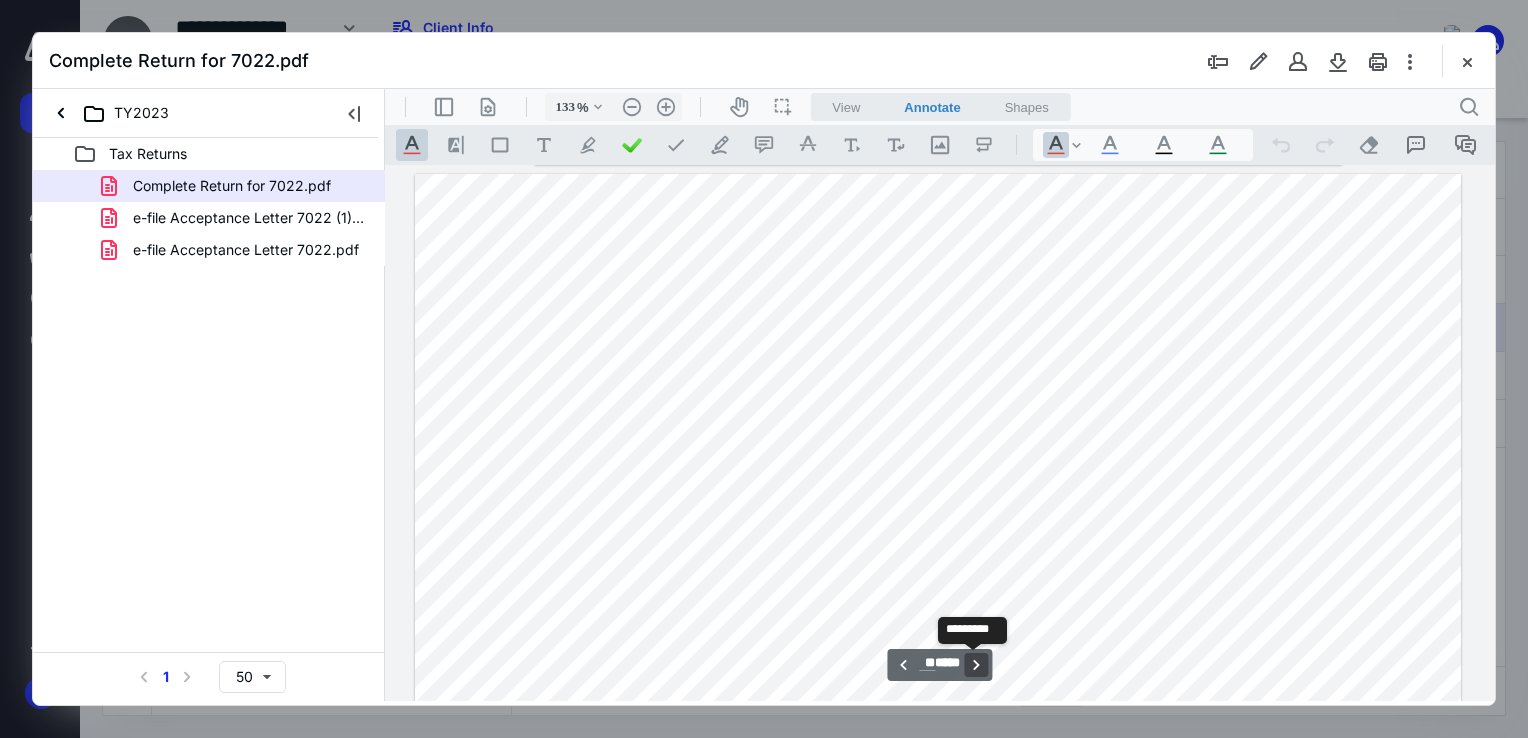 click on "**********" at bounding box center (977, 665) 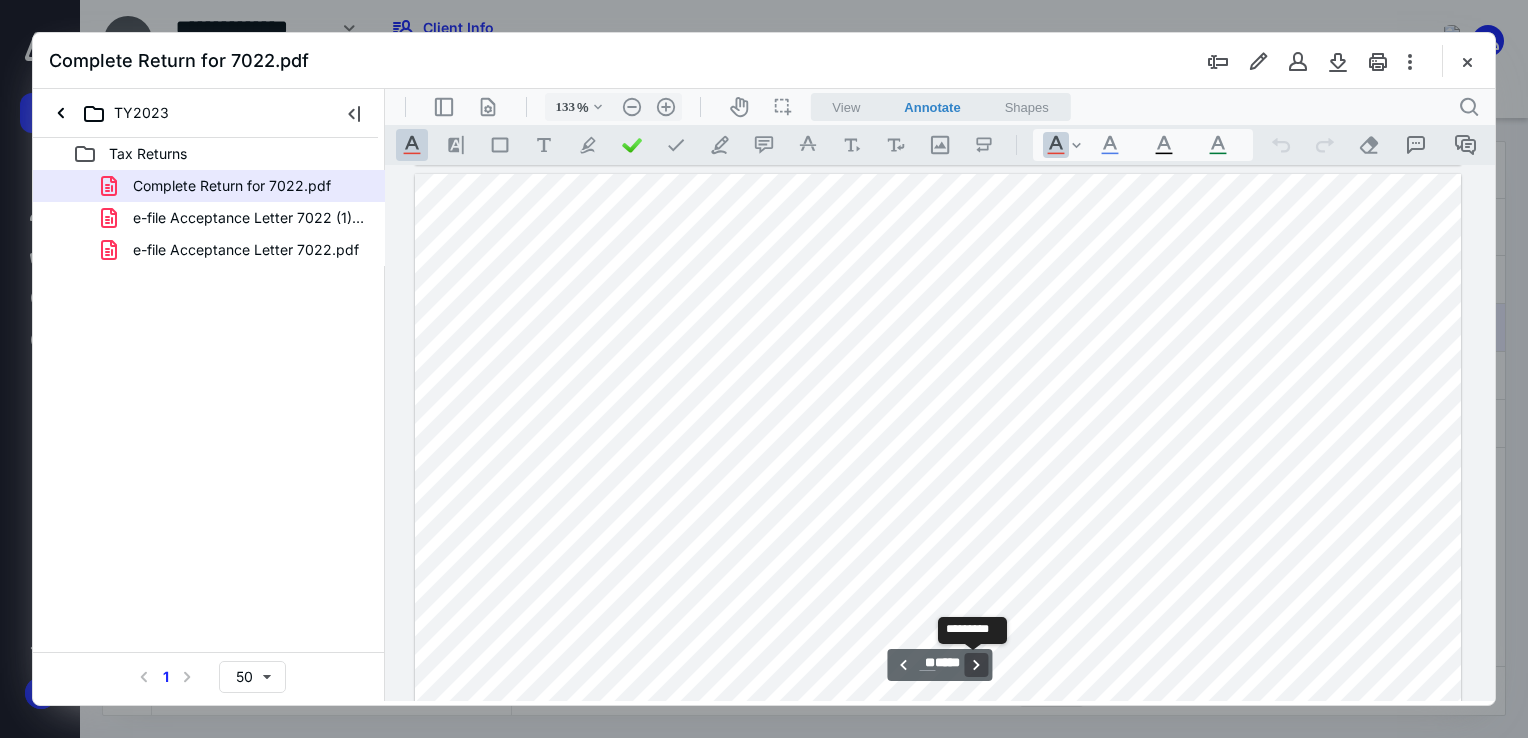 click on "**********" at bounding box center (977, 665) 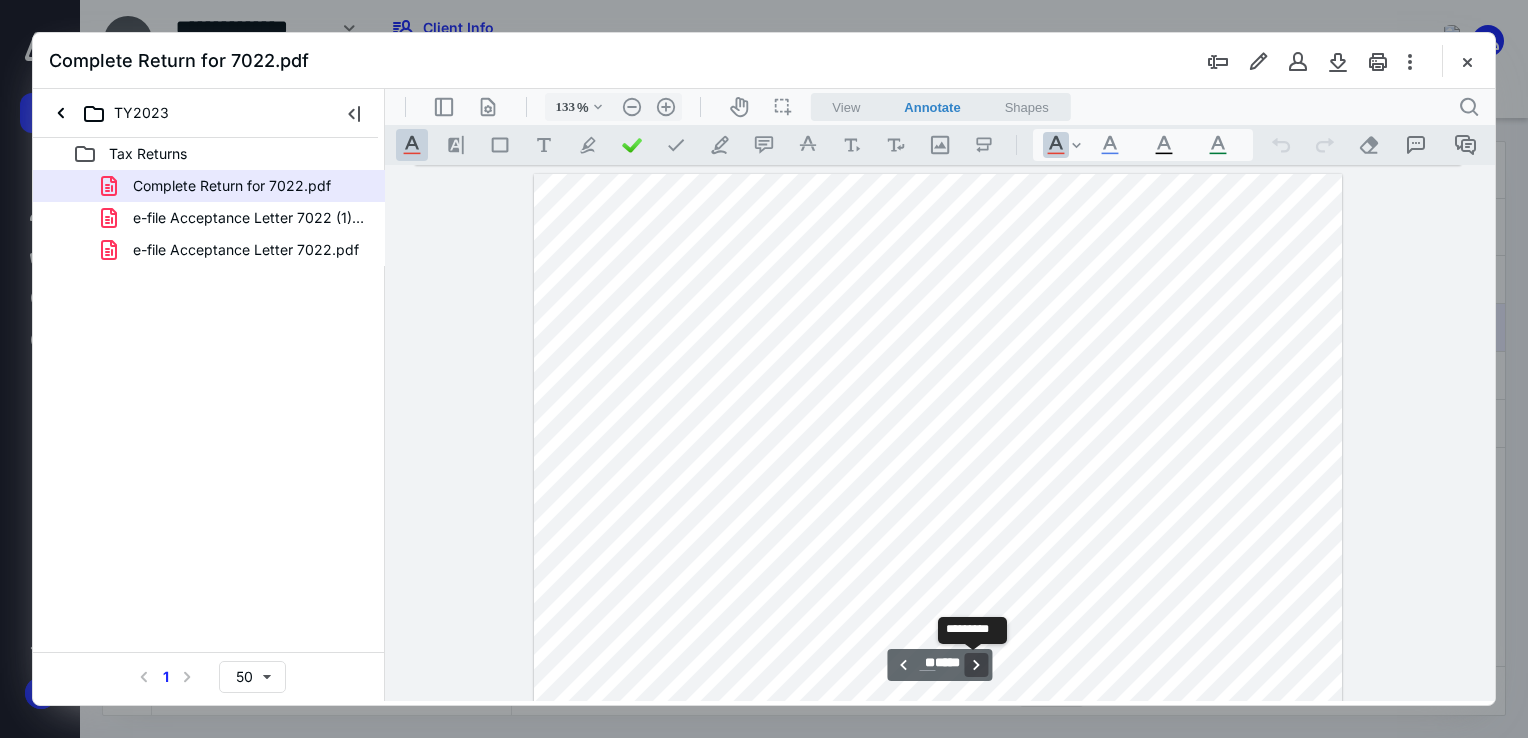 click on "**********" at bounding box center [977, 665] 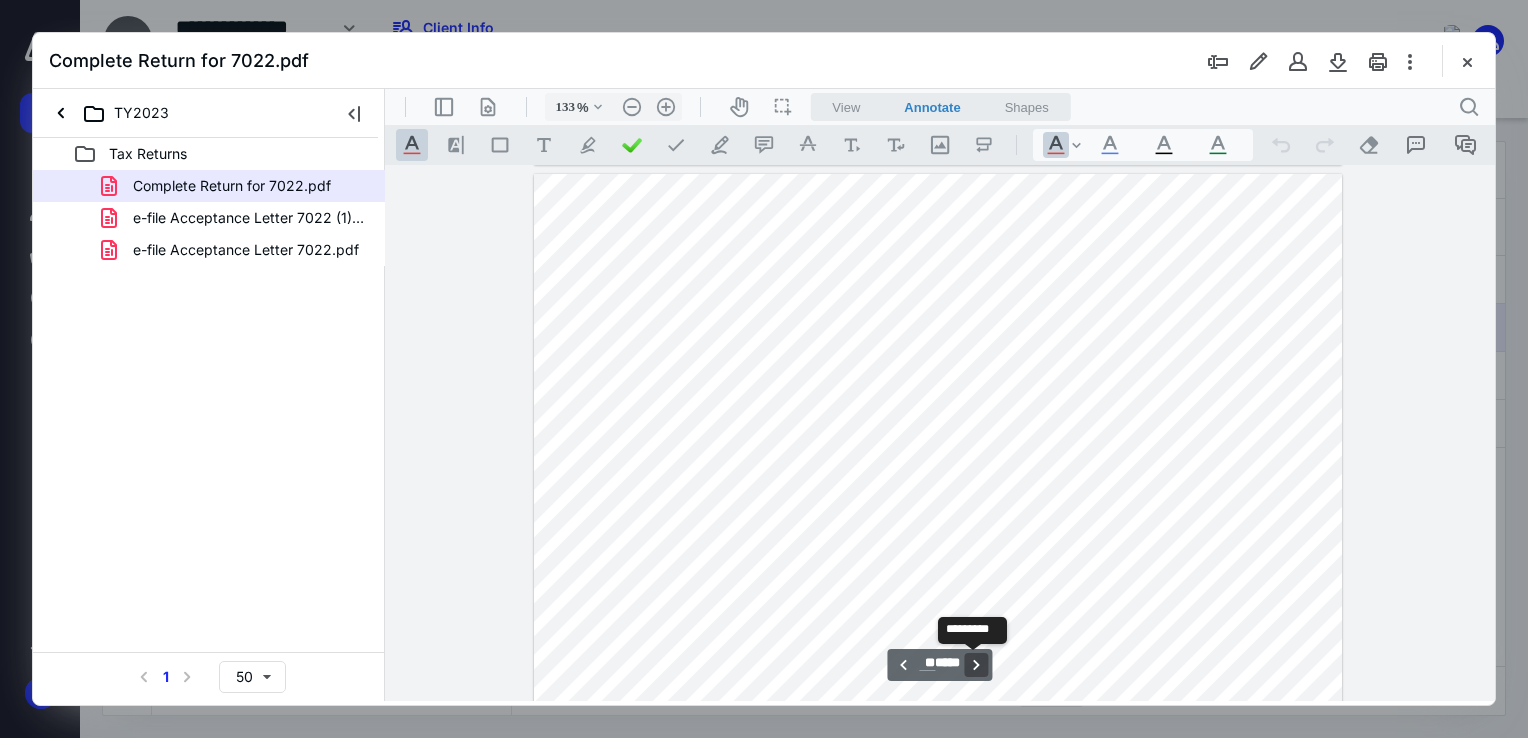 click on "**********" at bounding box center [977, 665] 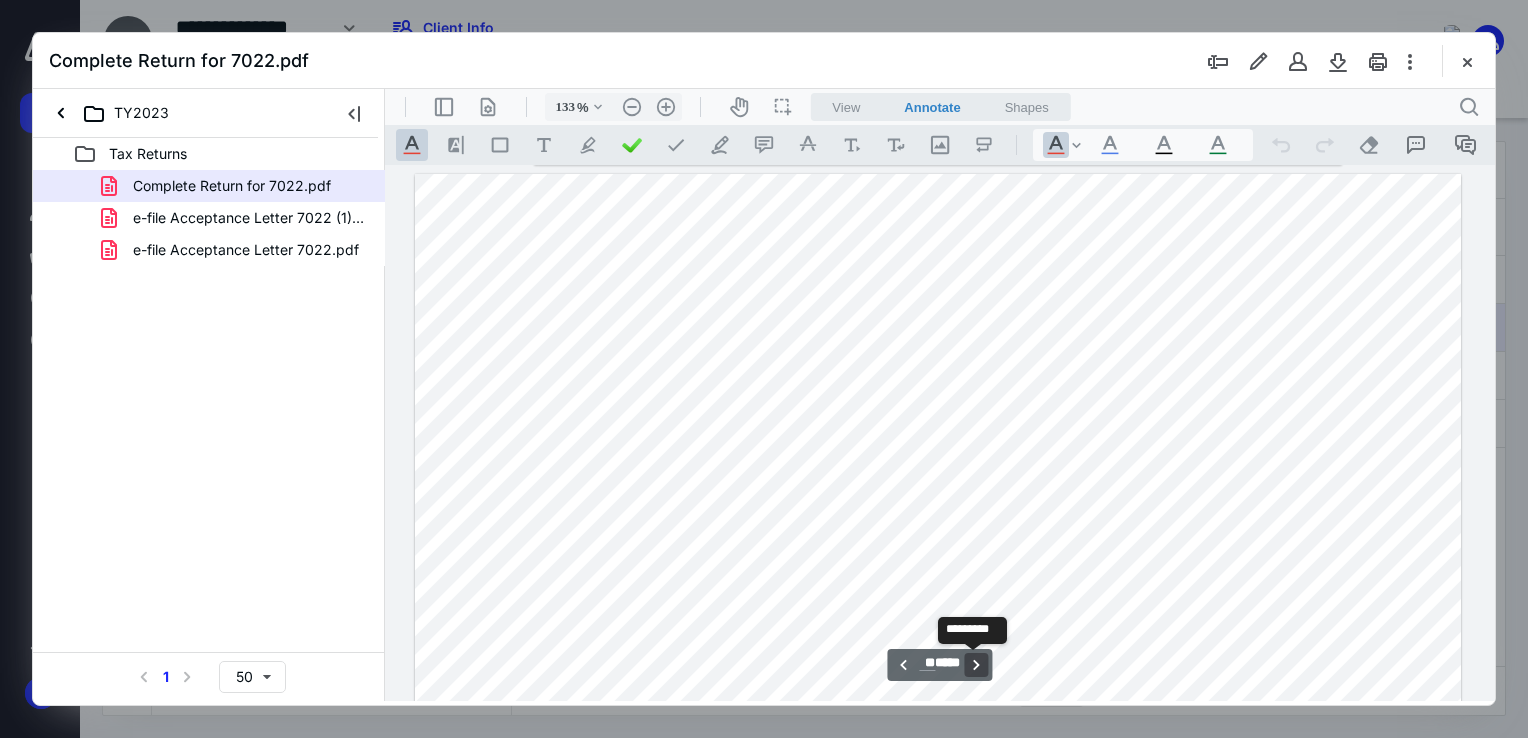click on "**********" at bounding box center (977, 665) 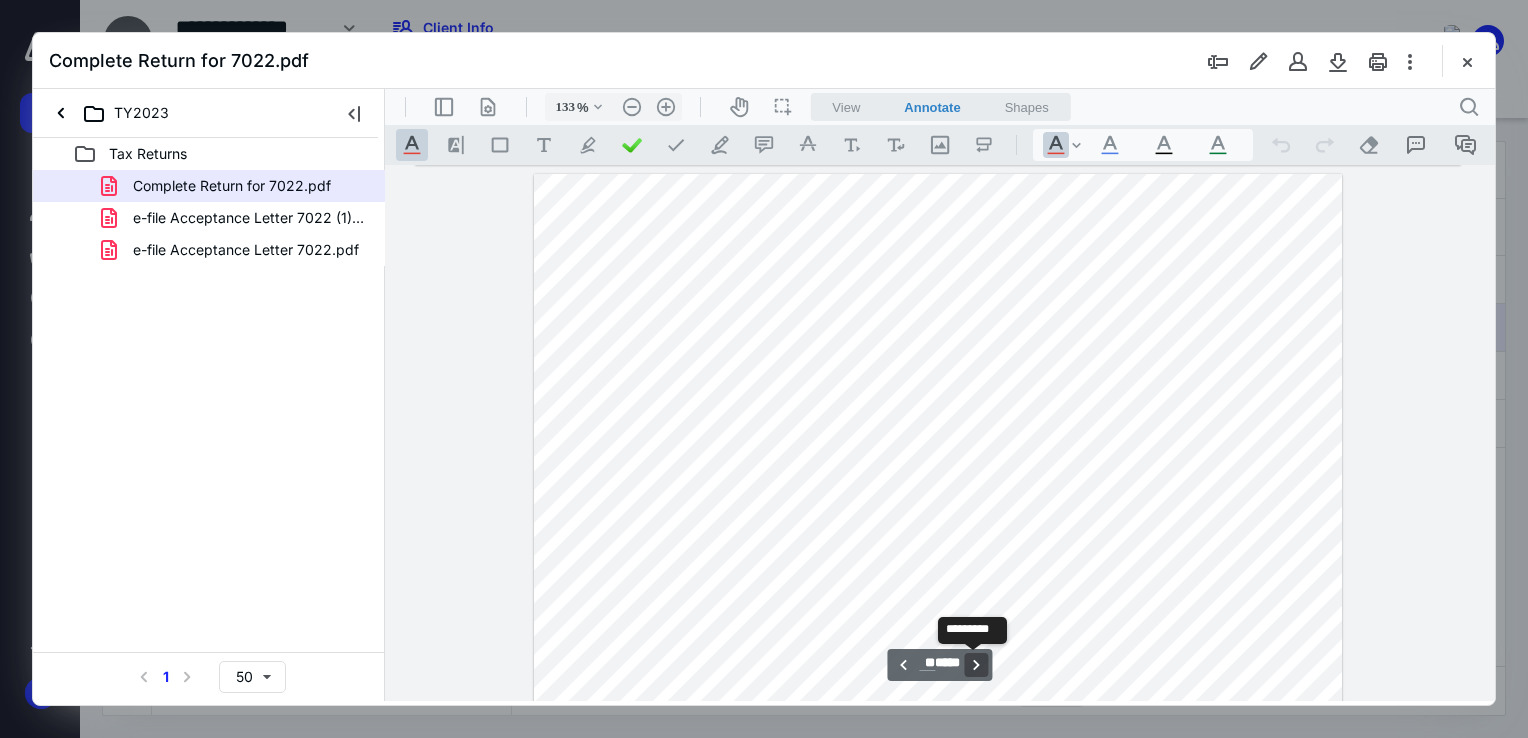 click on "**********" at bounding box center [977, 665] 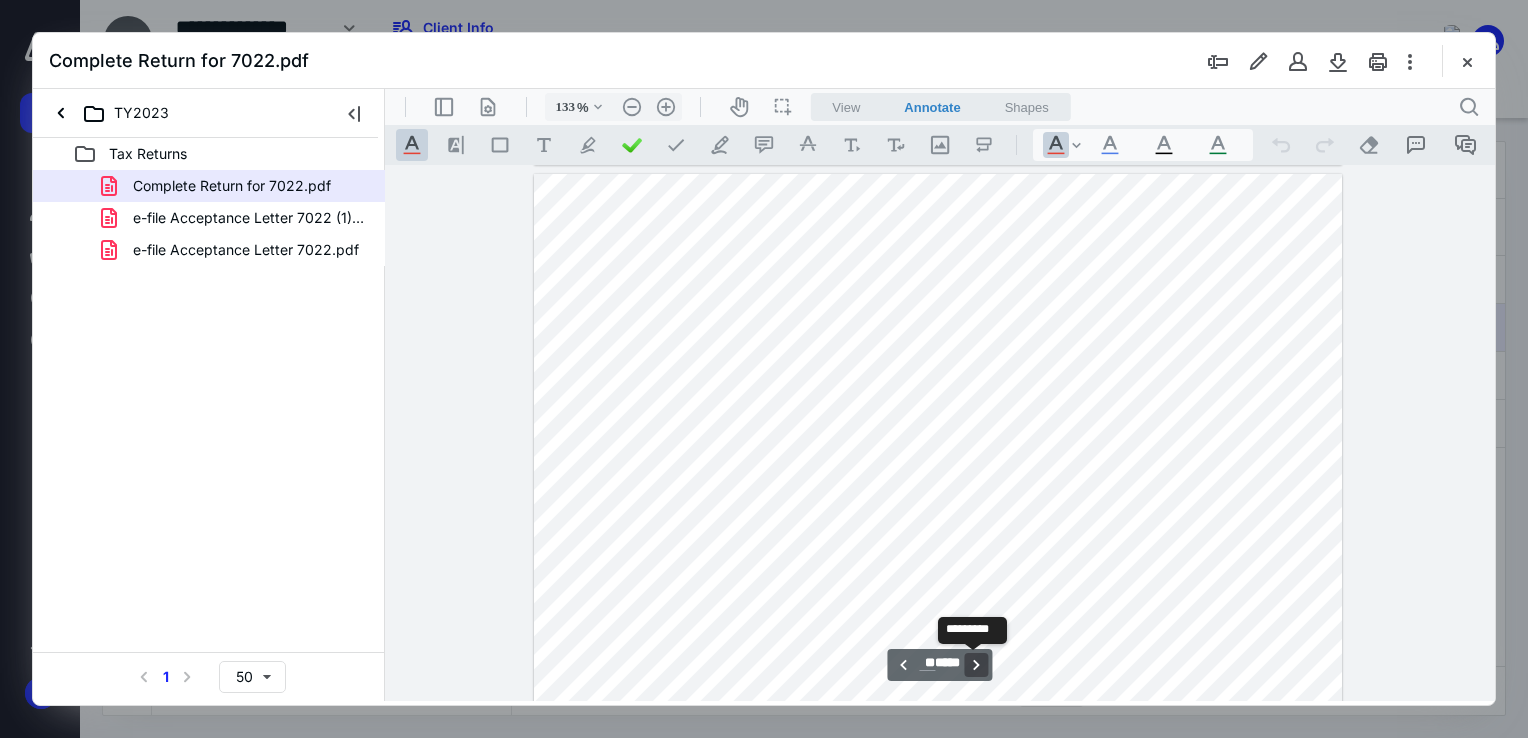 click on "**********" at bounding box center (977, 665) 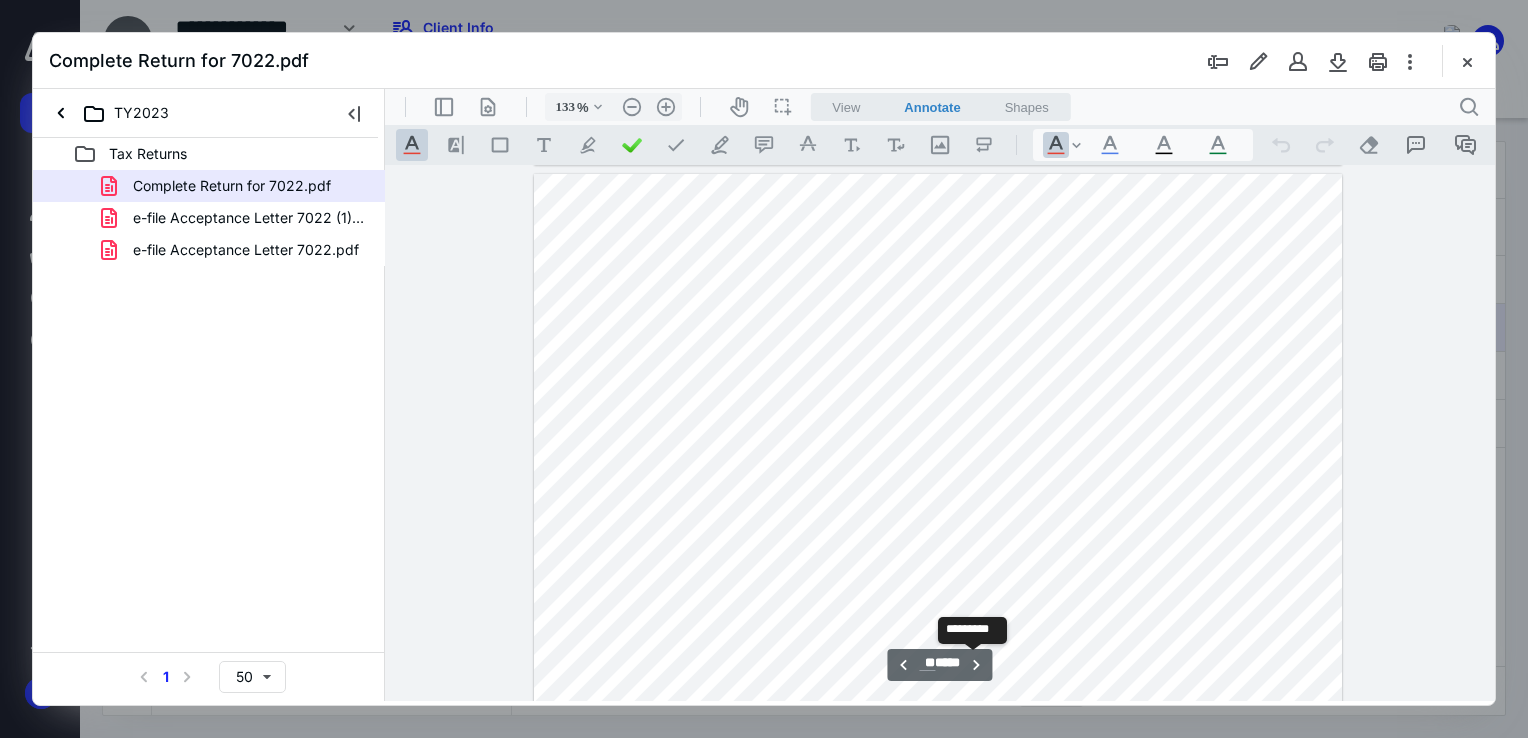 drag, startPoint x: 974, startPoint y: 667, endPoint x: 941, endPoint y: 666, distance: 33.01515 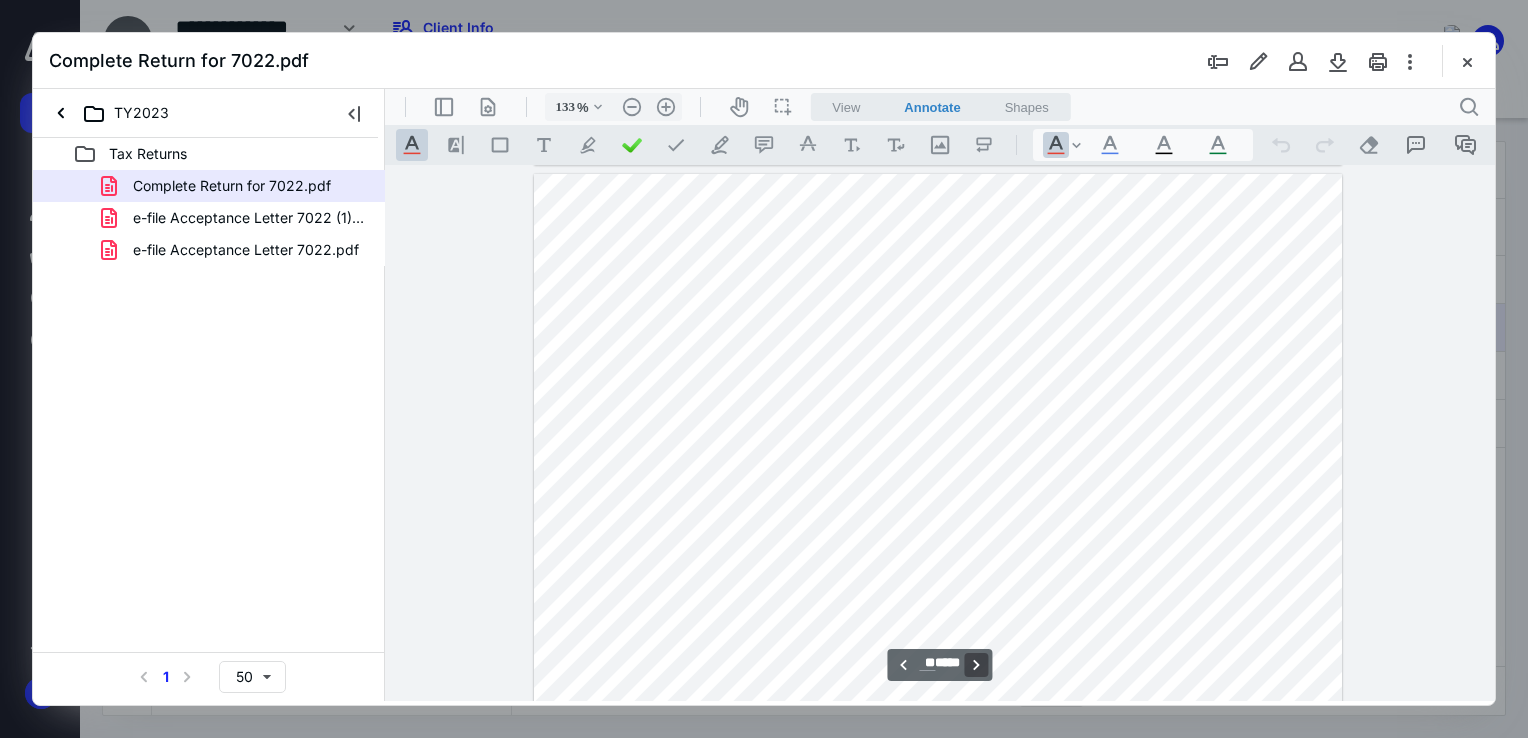 click on "**********" at bounding box center [977, 665] 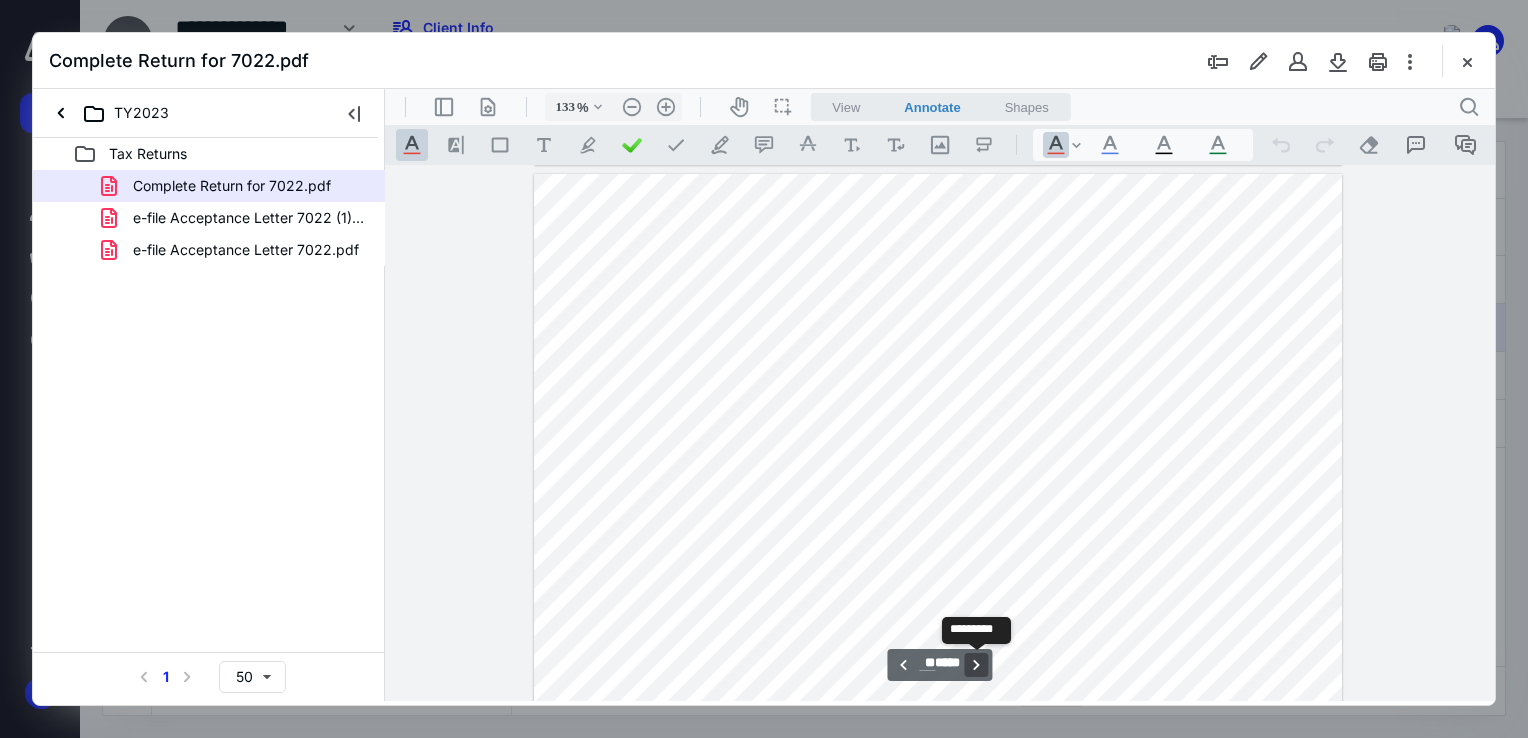scroll, scrollTop: 40466, scrollLeft: 0, axis: vertical 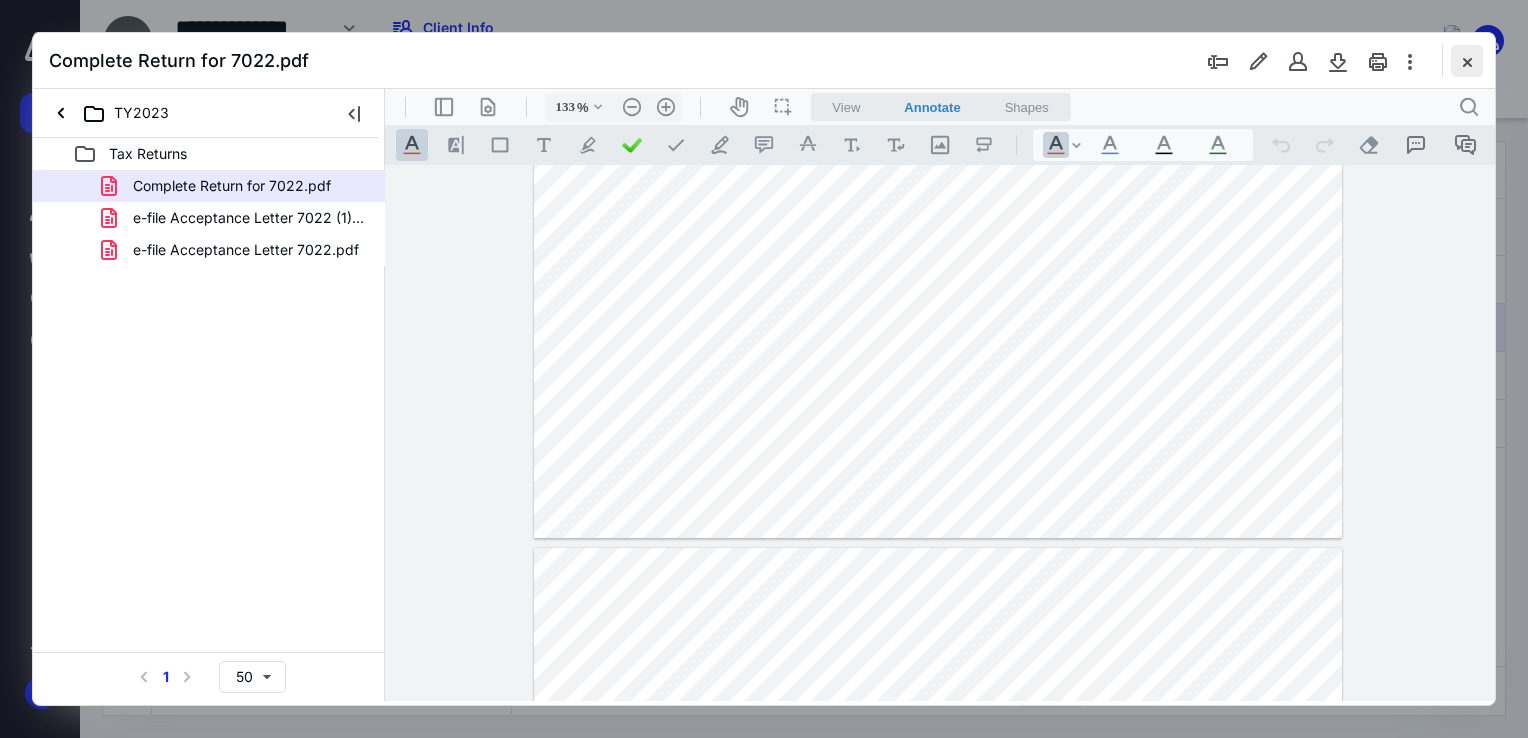 click at bounding box center [1467, 61] 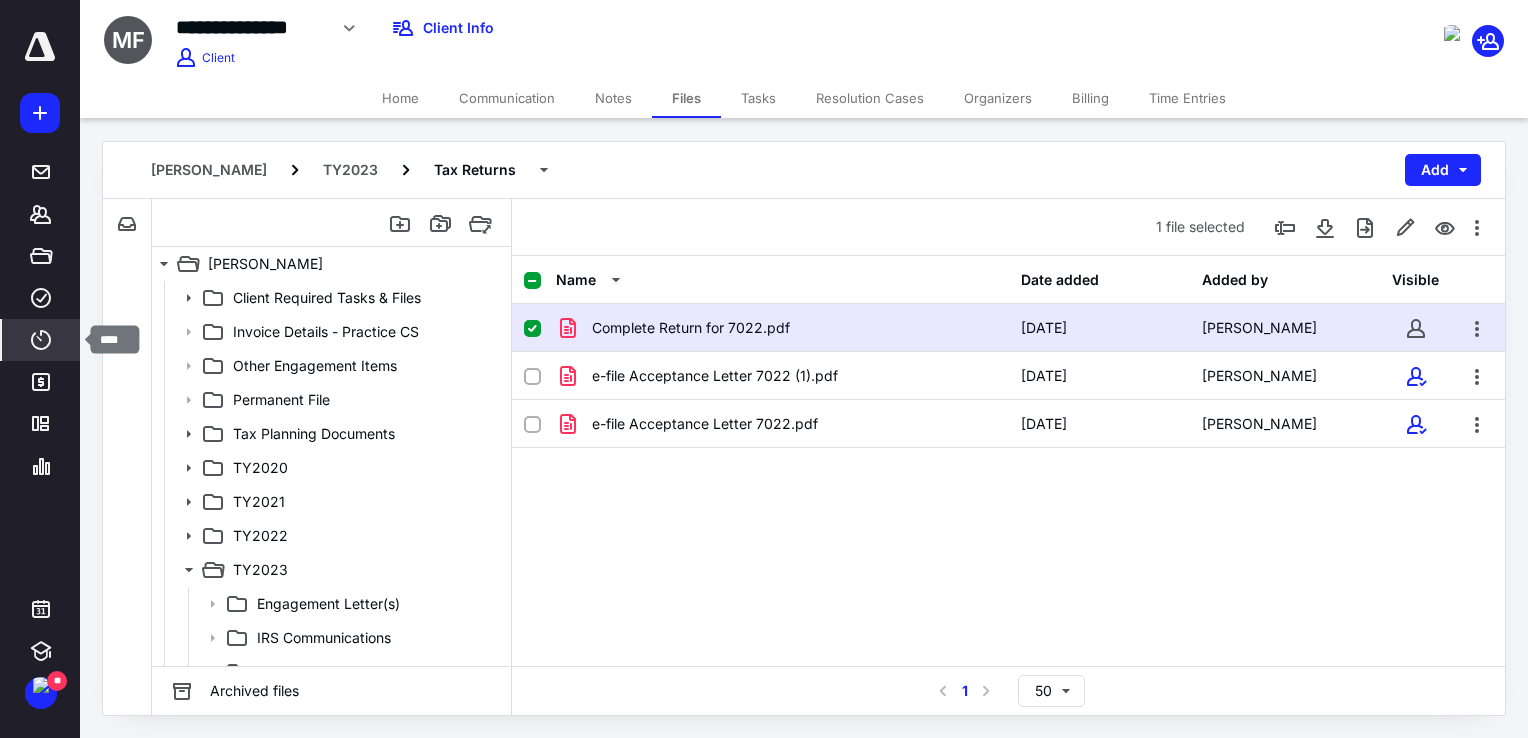 click 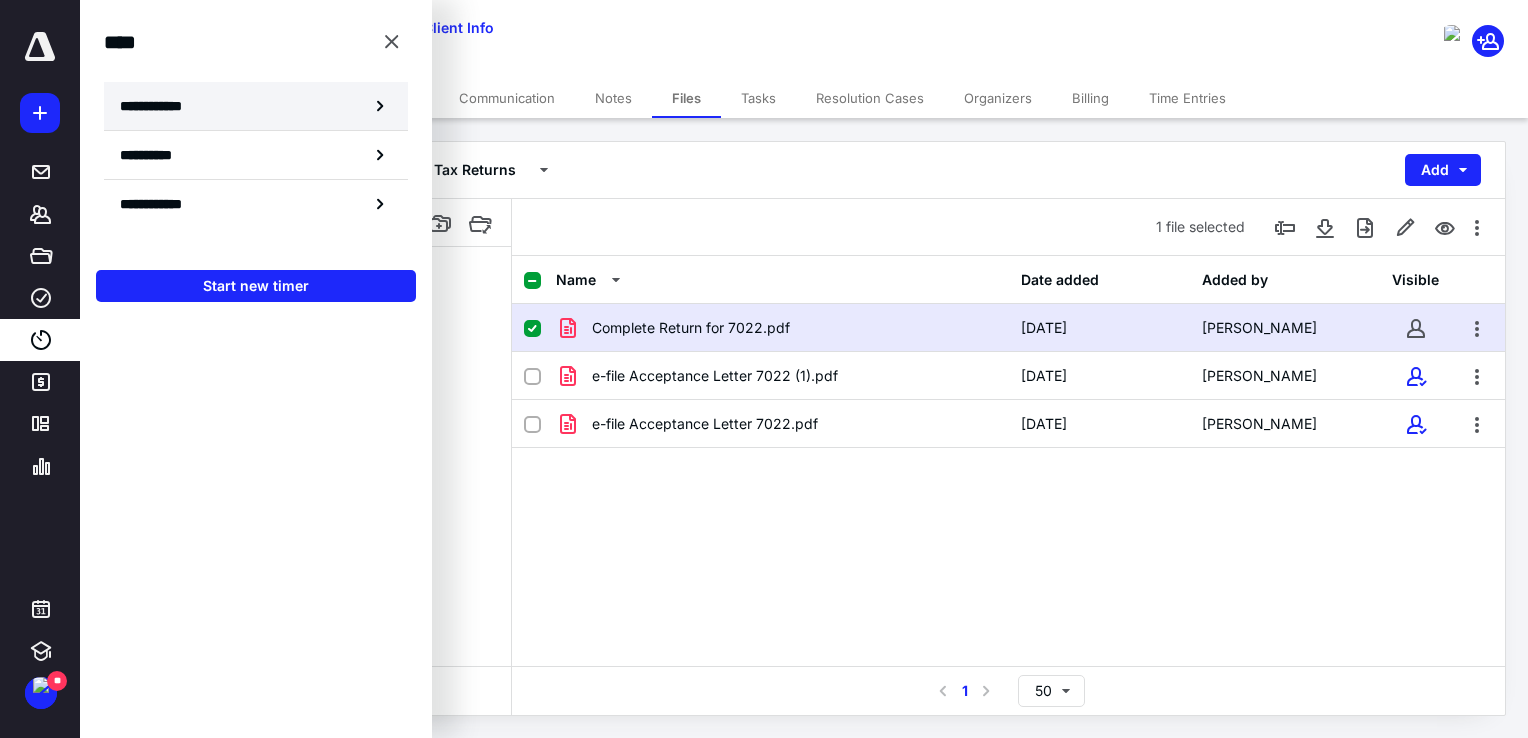 click on "**********" at bounding box center (256, 106) 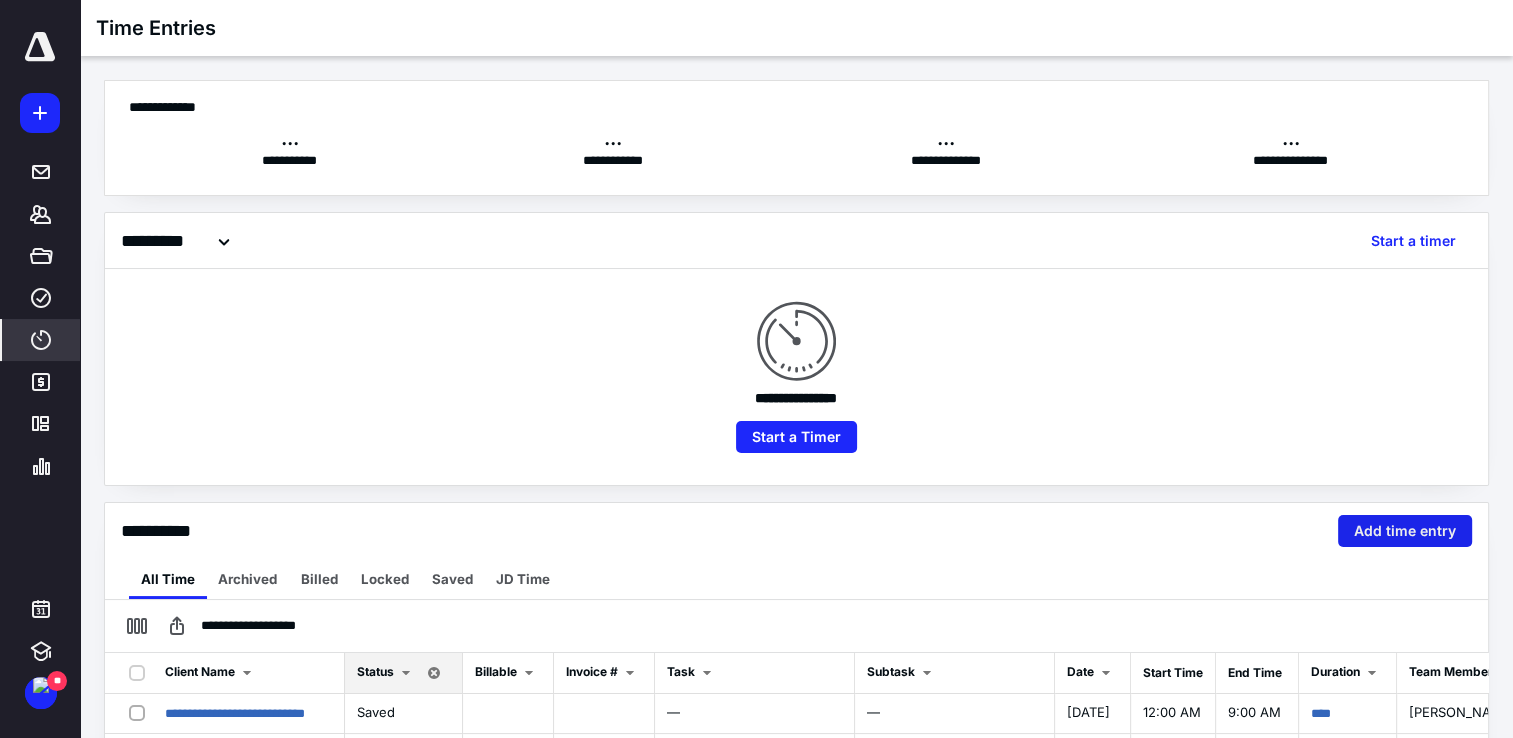 click on "Add time entry" at bounding box center [1405, 531] 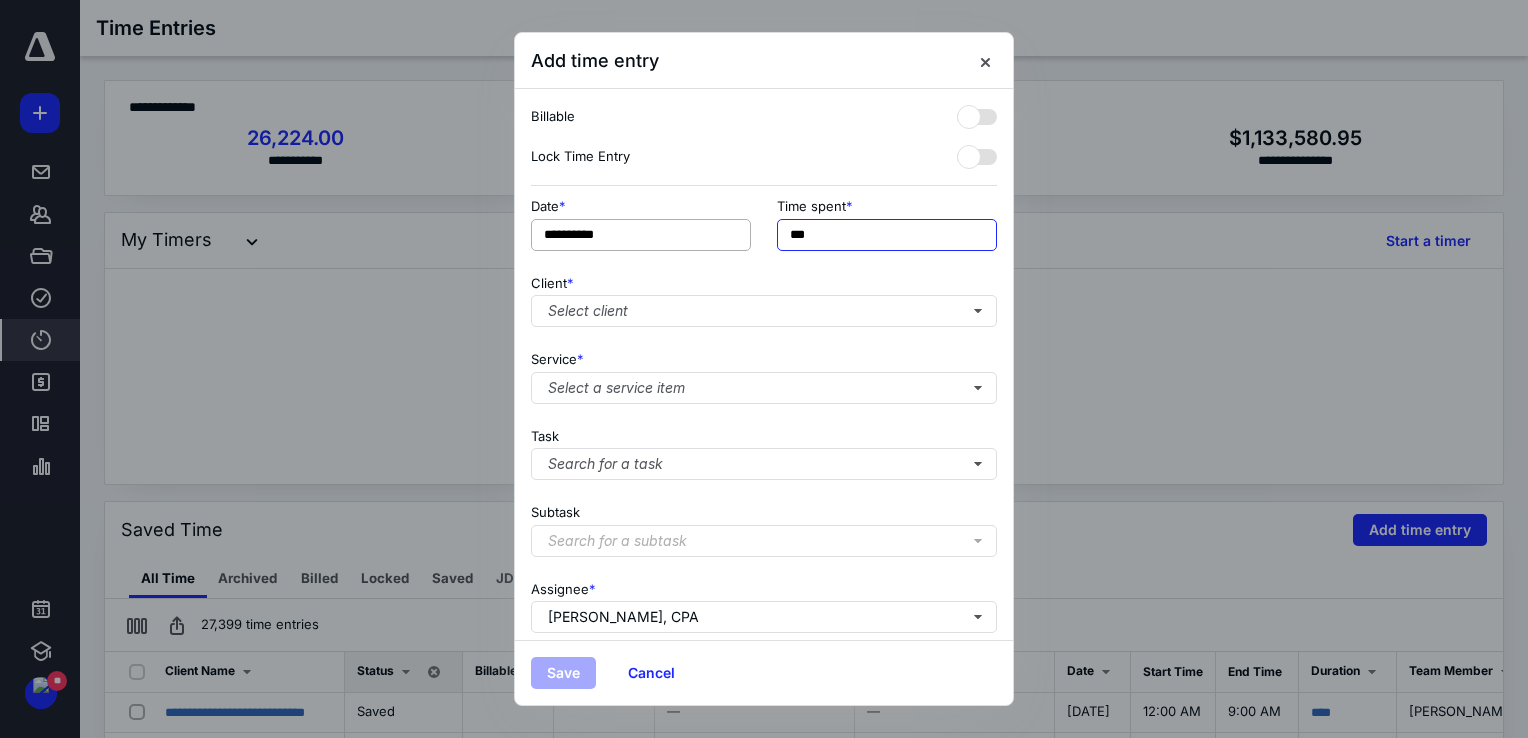 drag, startPoint x: 856, startPoint y: 239, endPoint x: 659, endPoint y: 234, distance: 197.06345 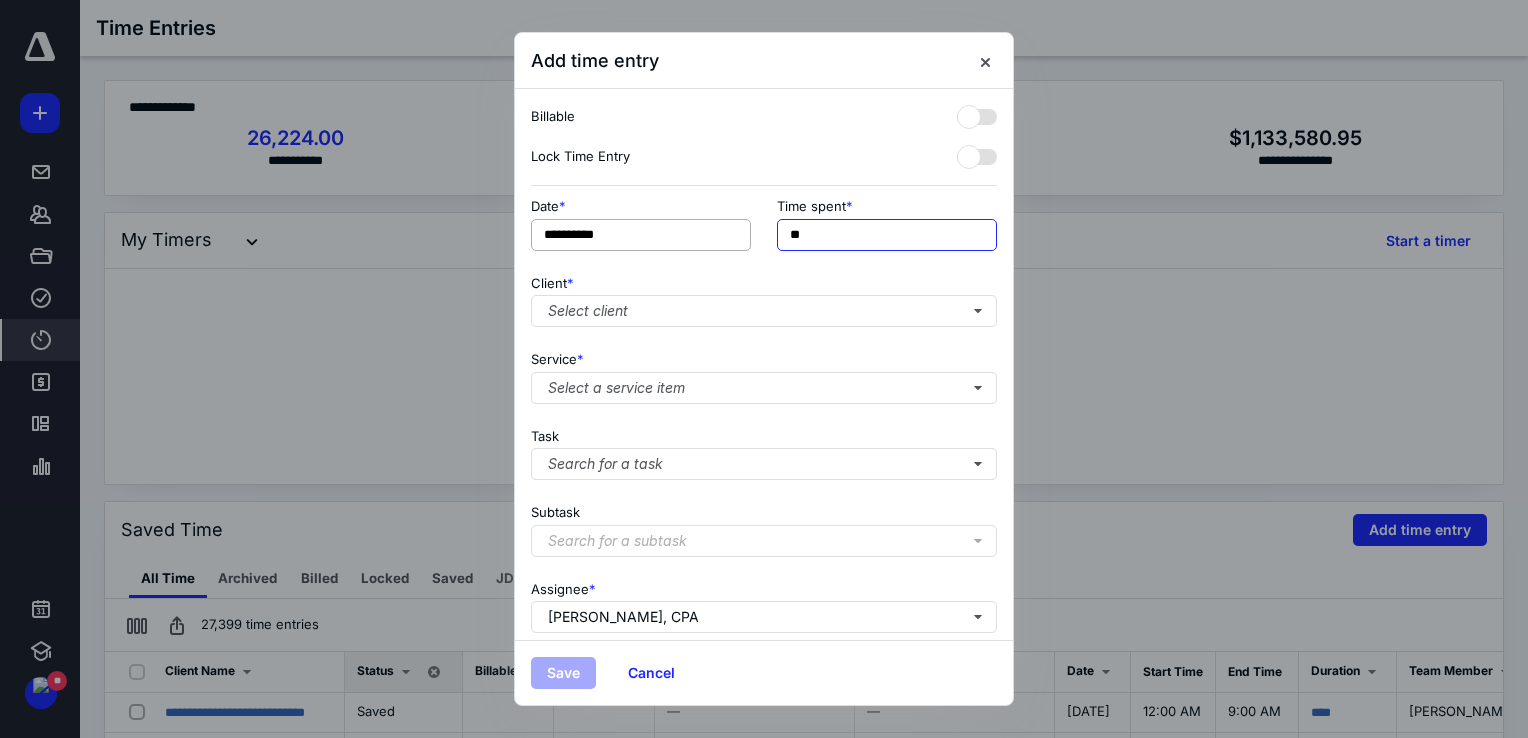 type on "**" 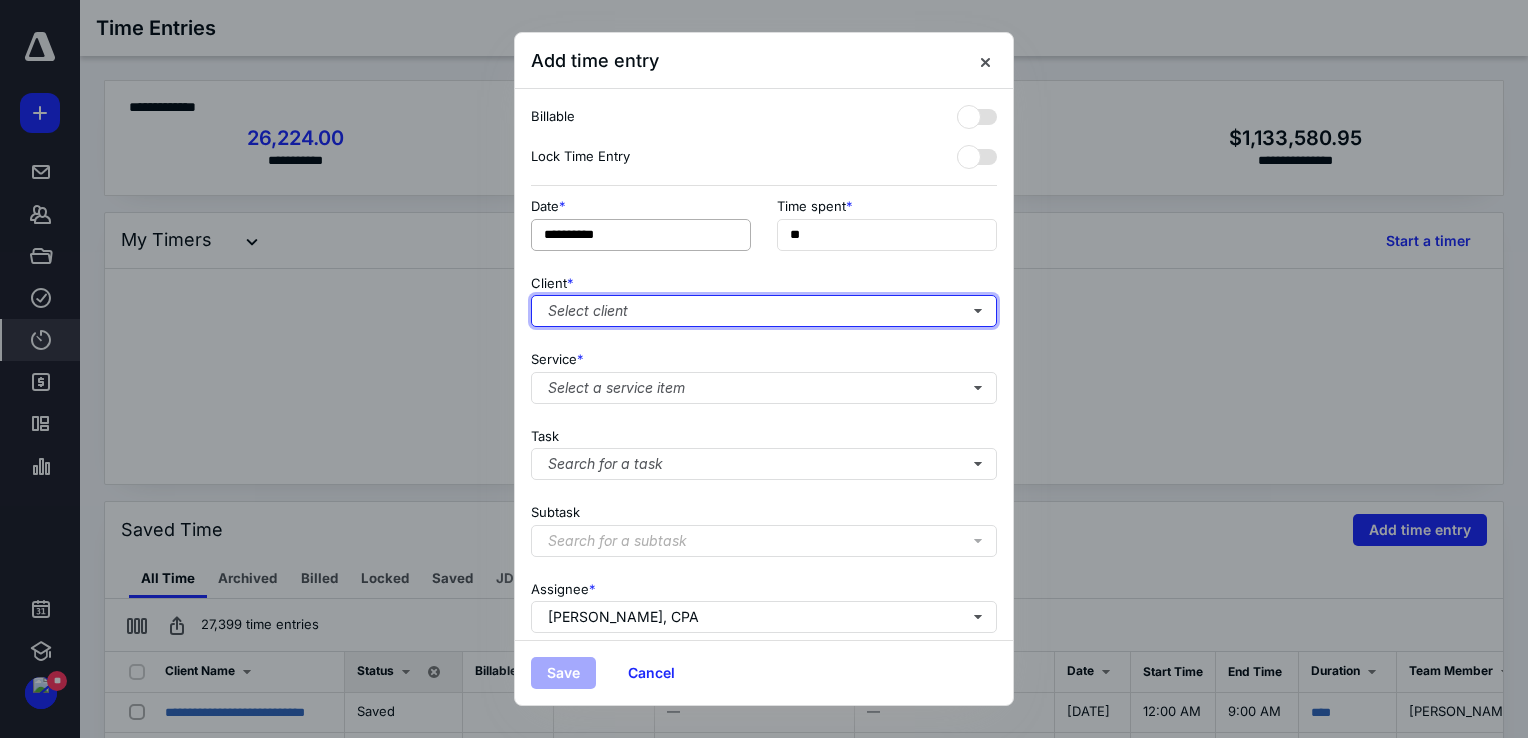 type 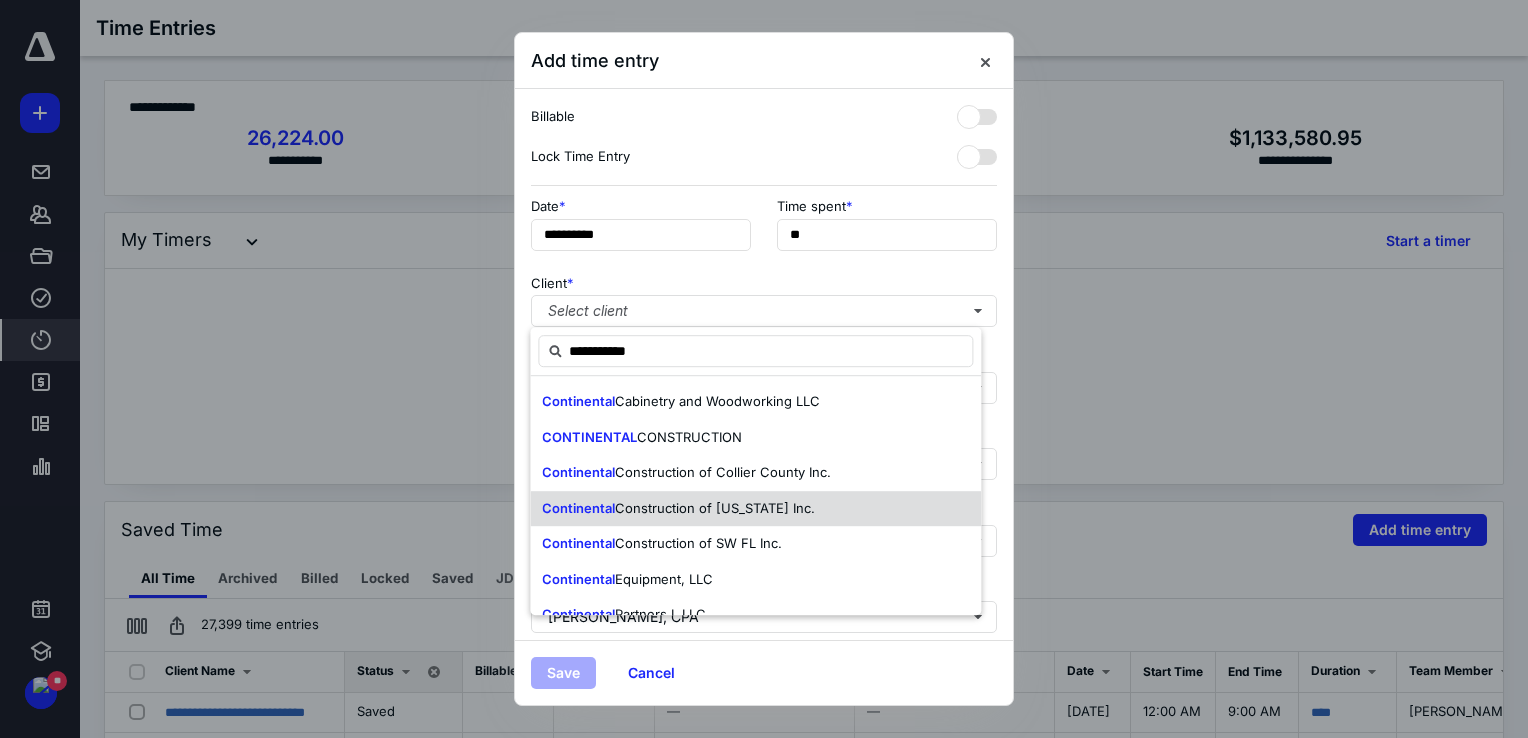 scroll, scrollTop: 116, scrollLeft: 0, axis: vertical 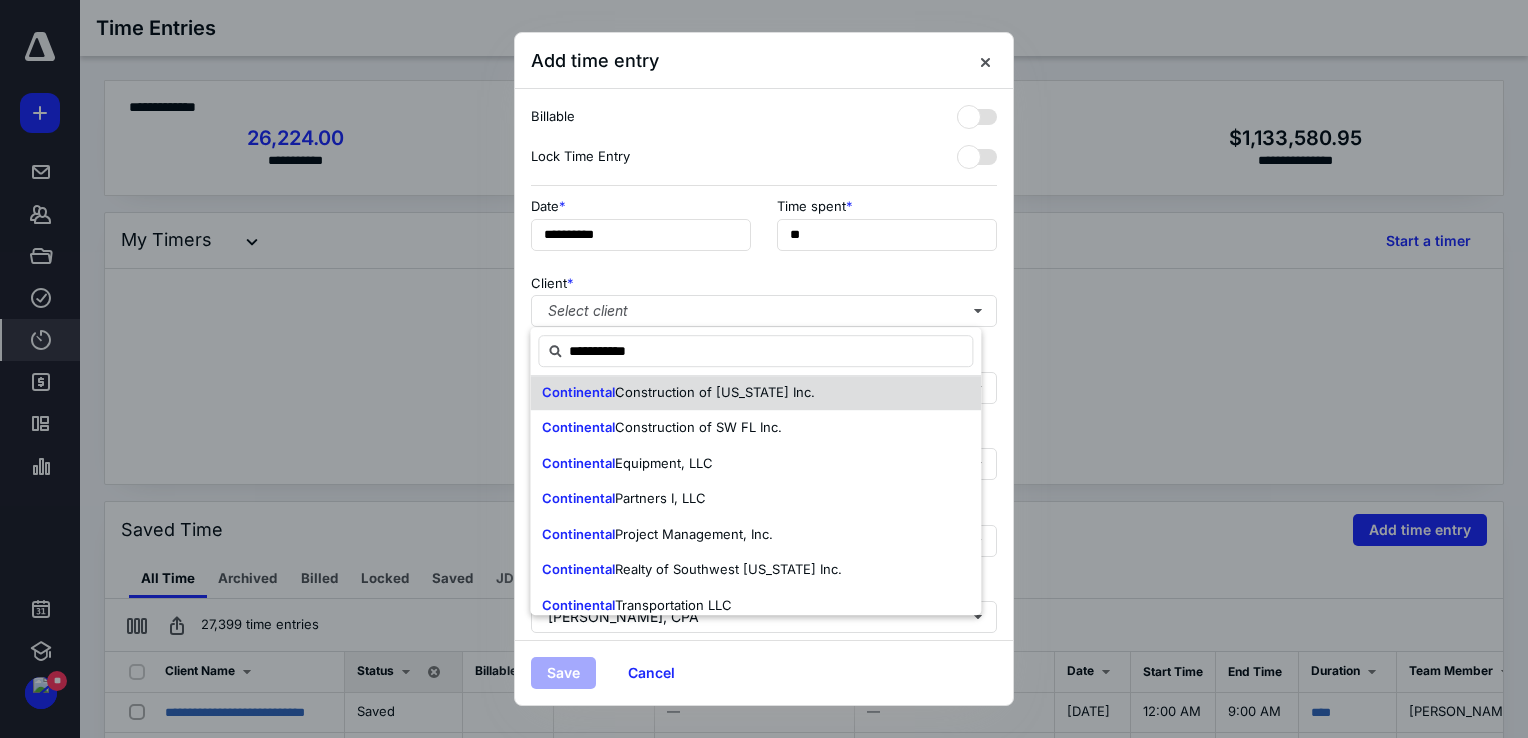 click on "Continental  Project Management, Inc." at bounding box center (755, 535) 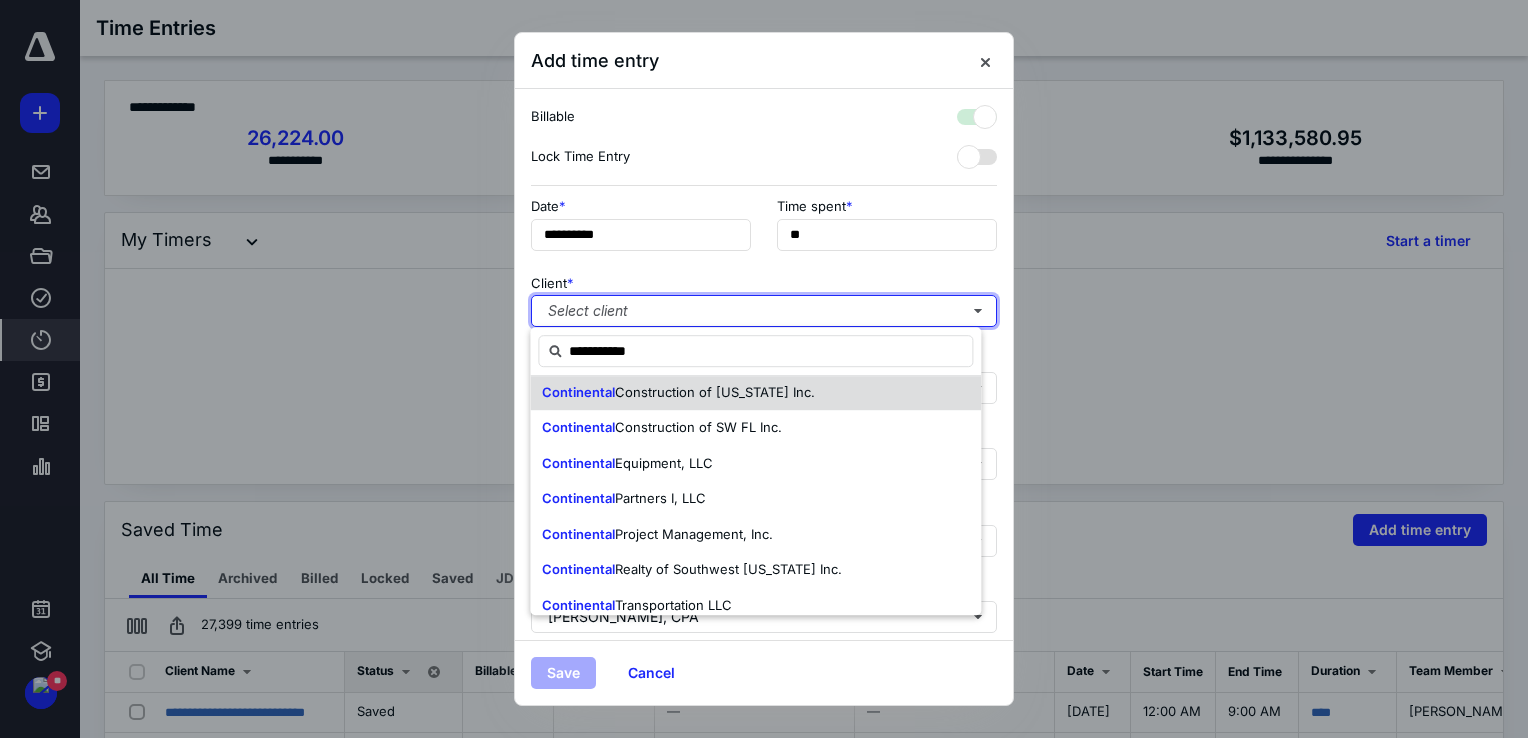checkbox on "true" 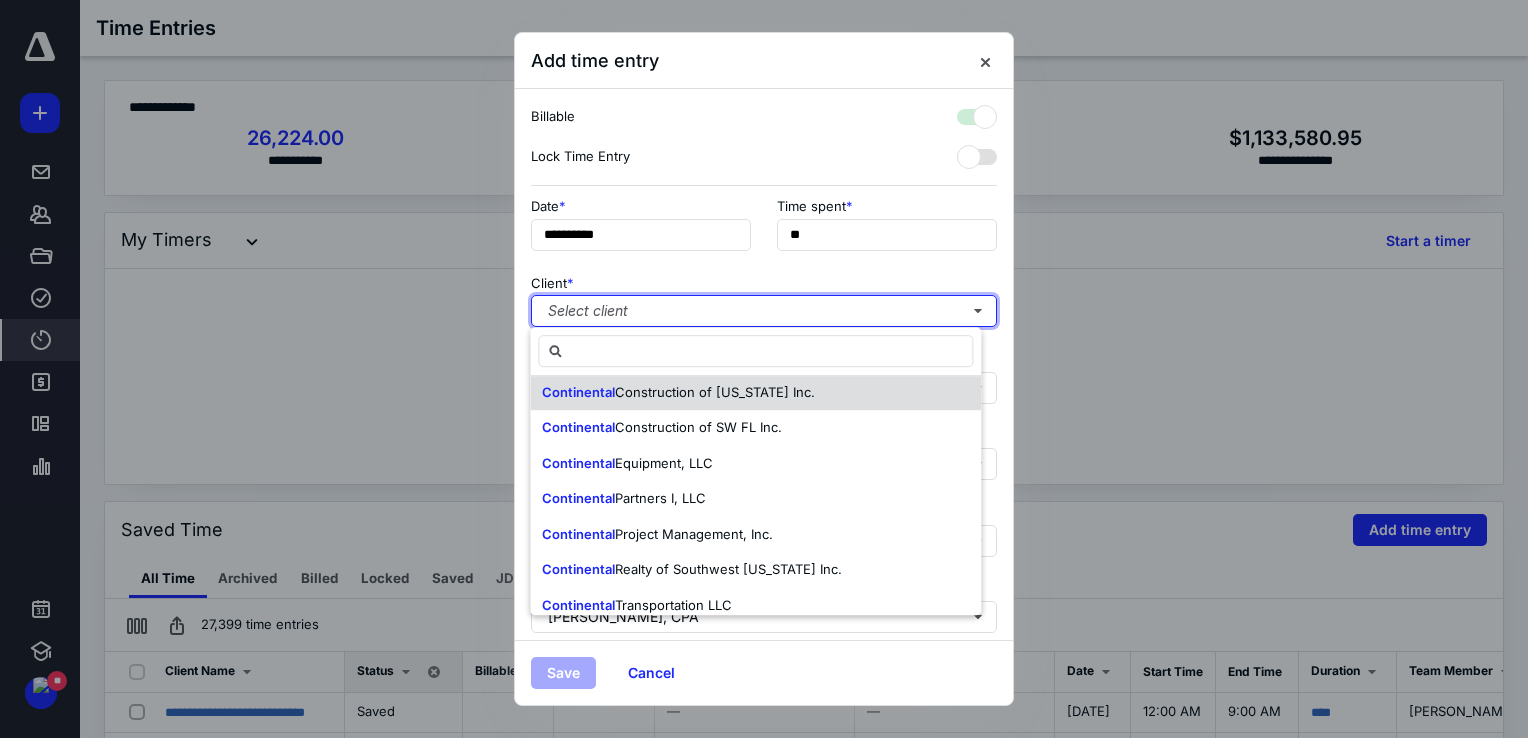 scroll, scrollTop: 0, scrollLeft: 0, axis: both 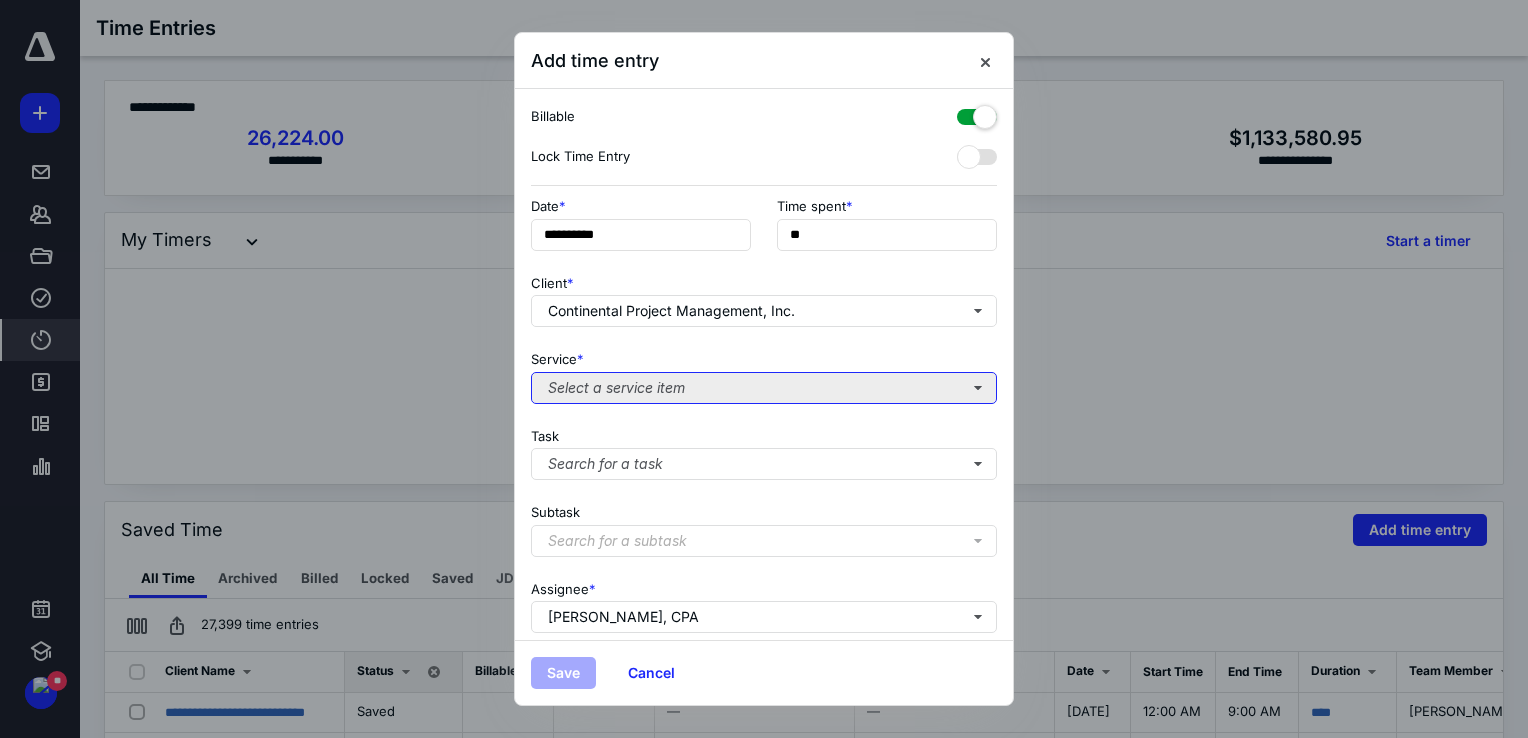 click on "Select a service item" at bounding box center [764, 388] 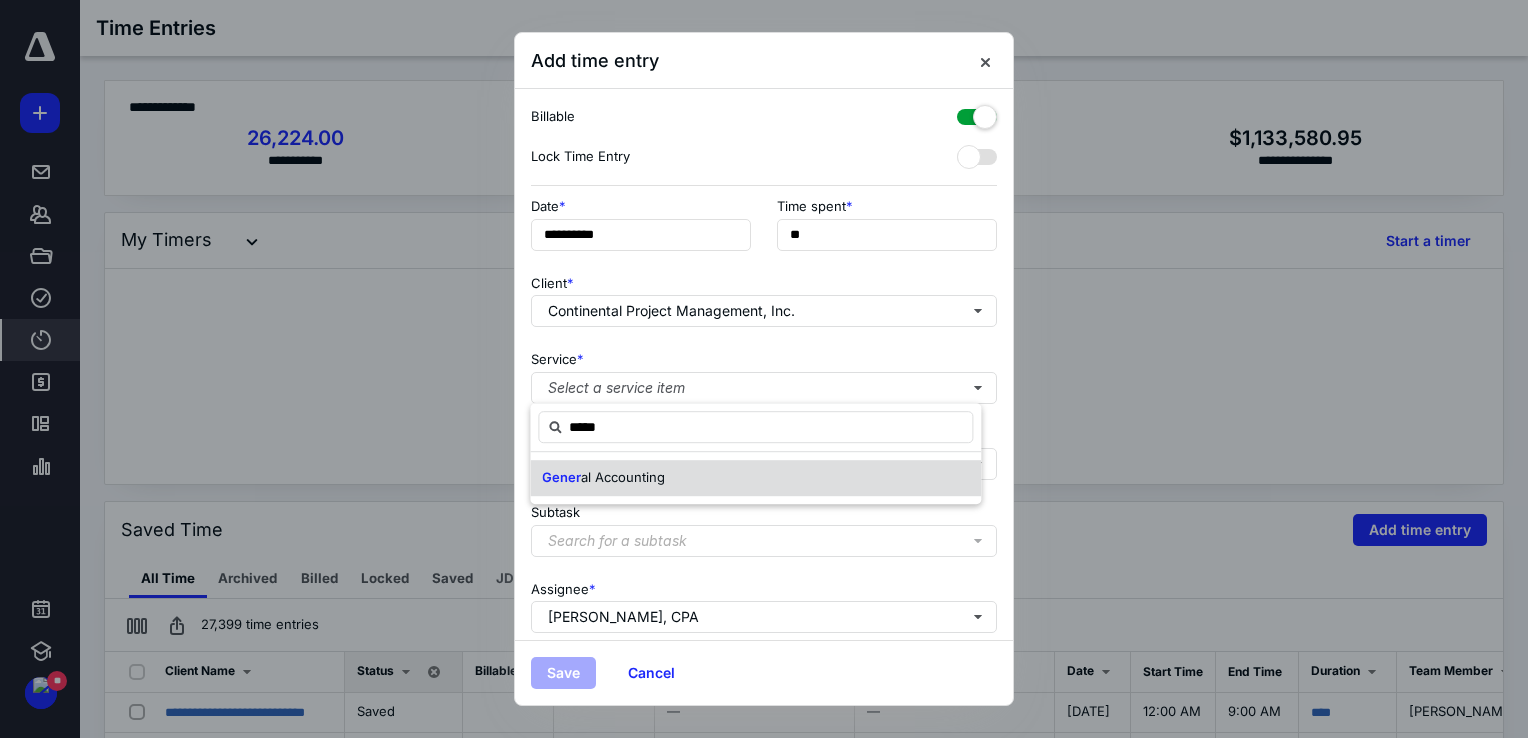 click on "Gener al Accounting" at bounding box center (755, 478) 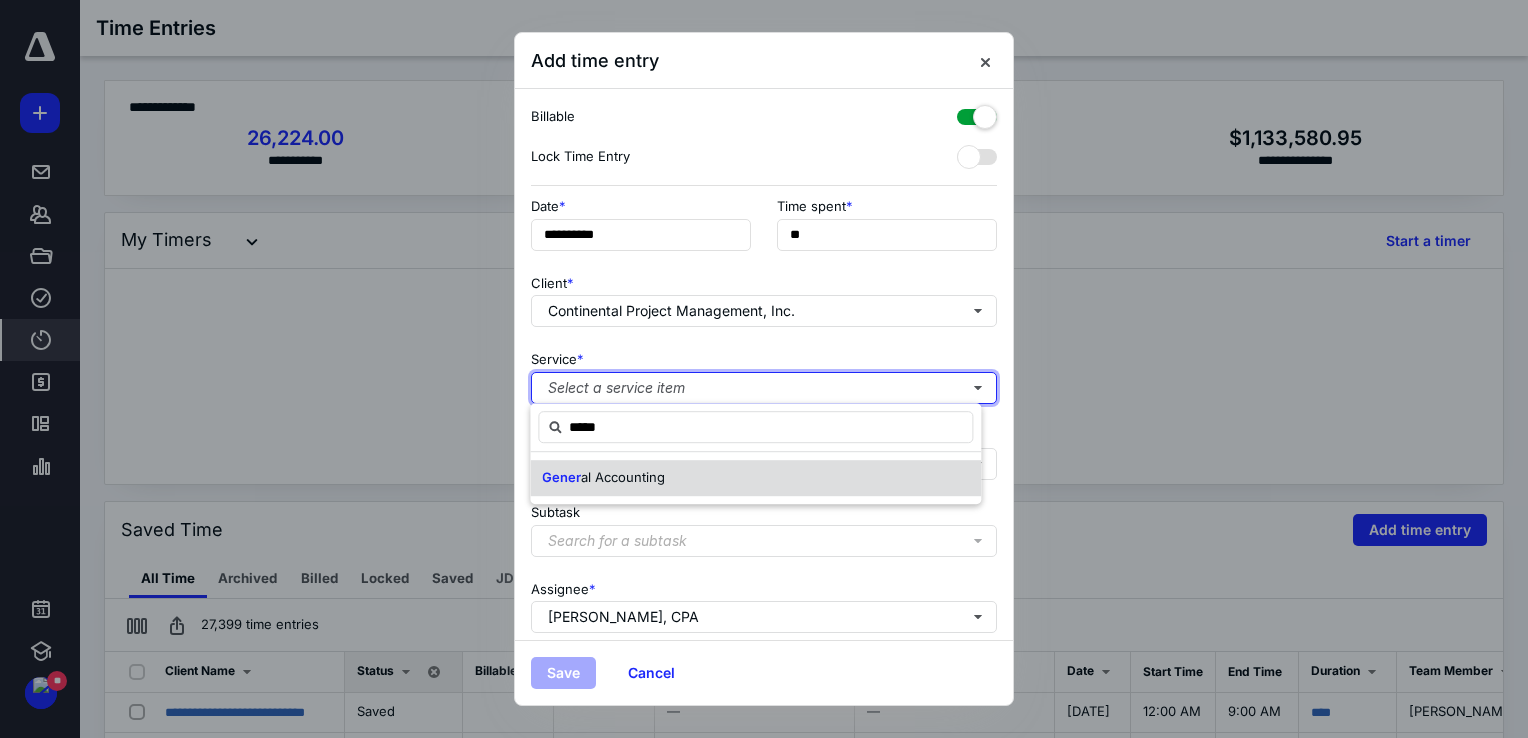 type 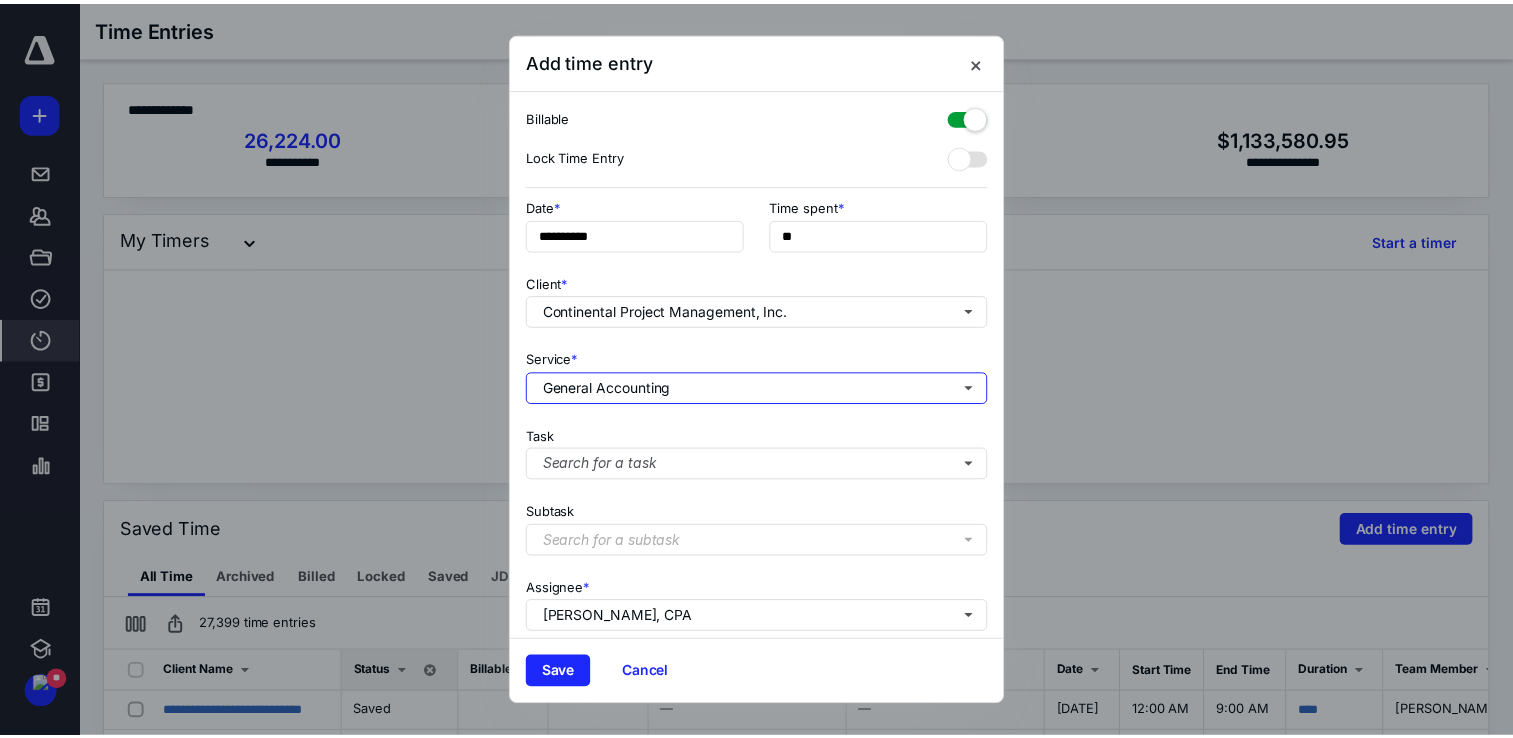 scroll, scrollTop: 162, scrollLeft: 0, axis: vertical 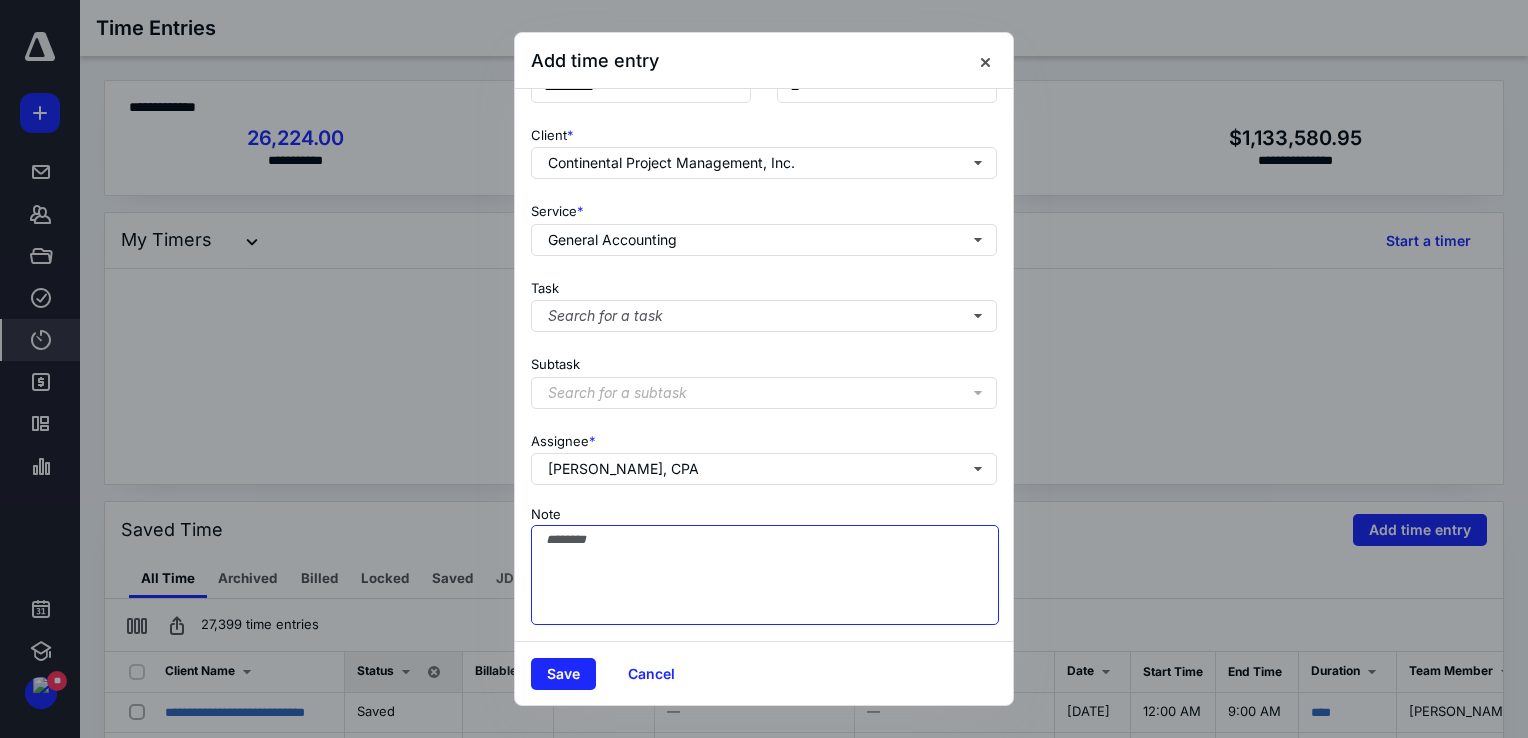 click on "Note" at bounding box center (765, 575) 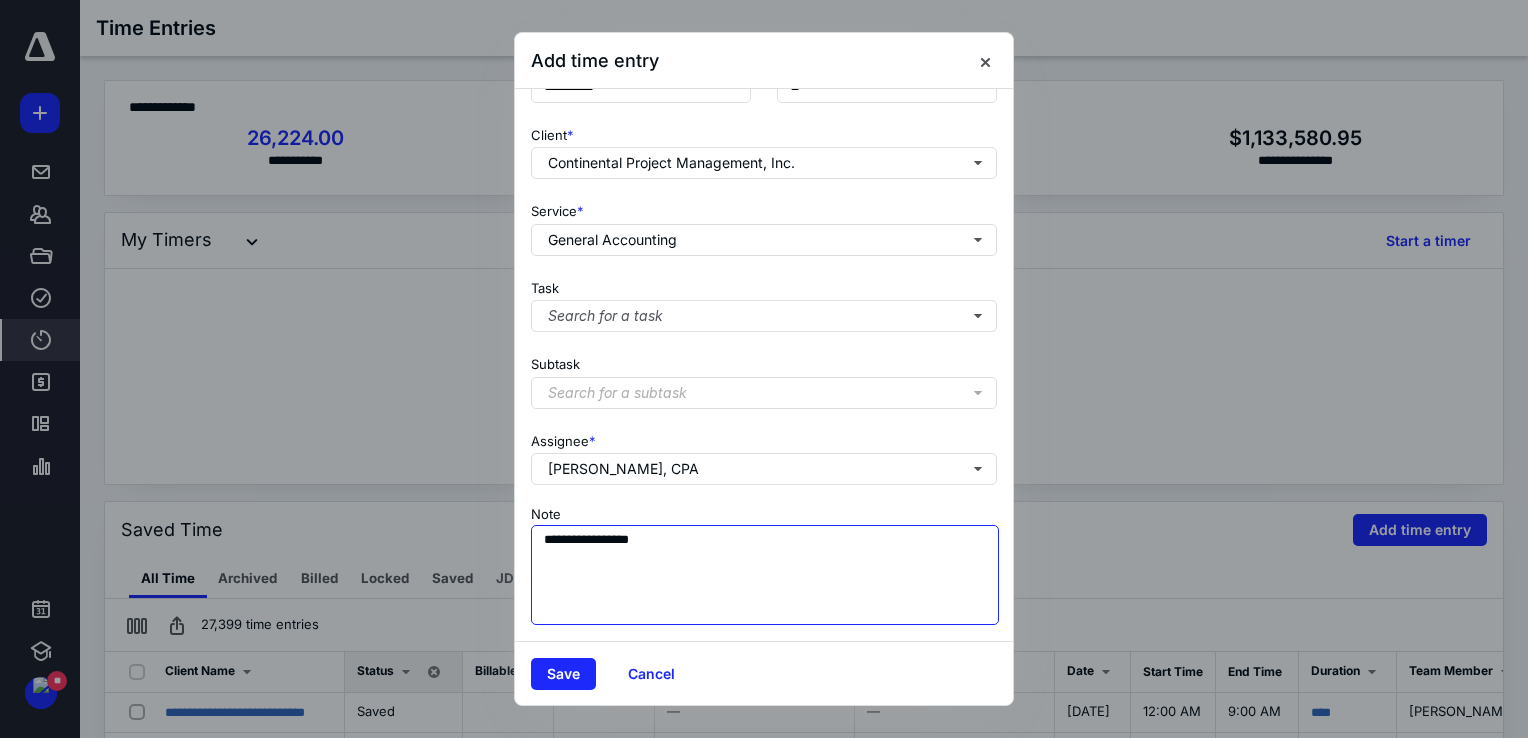 type on "**********" 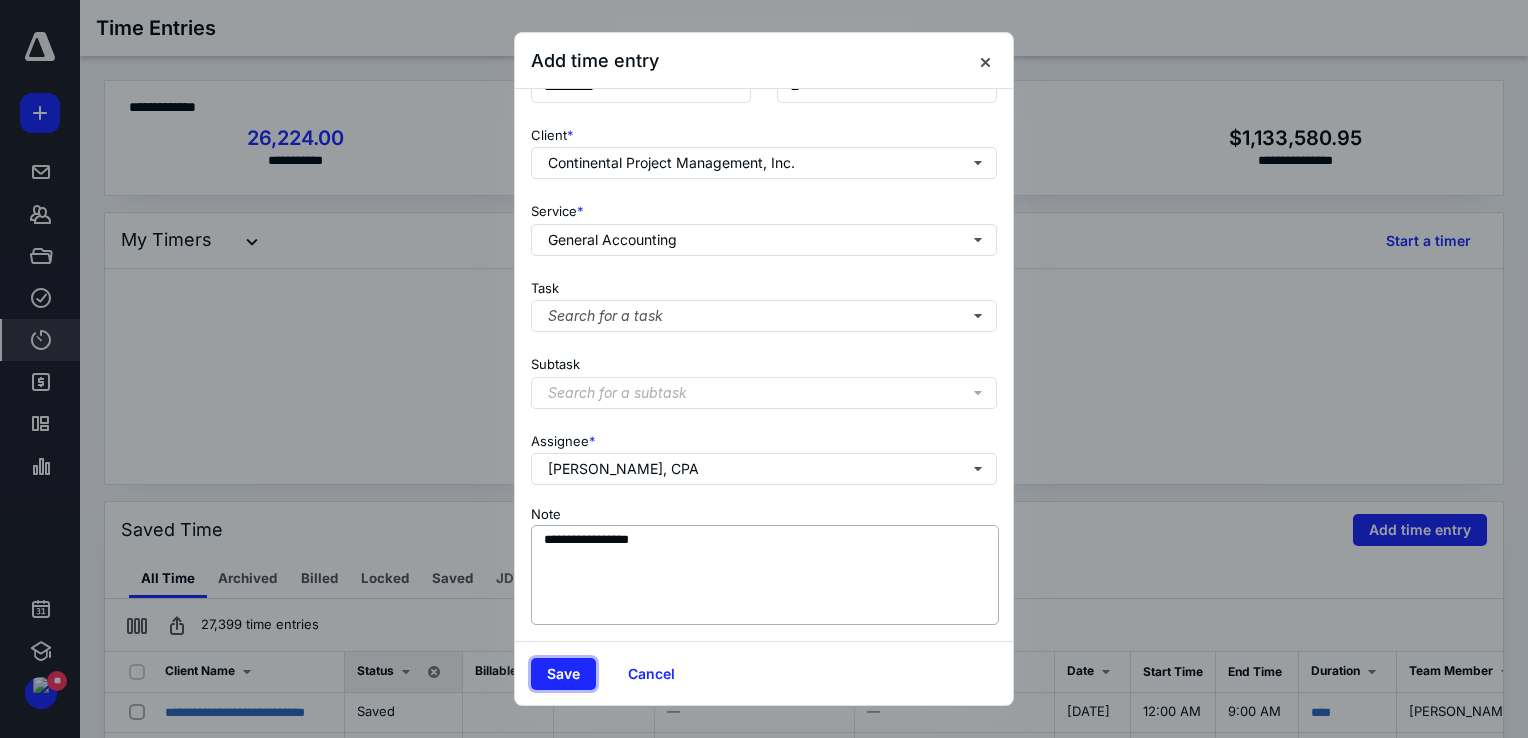 type 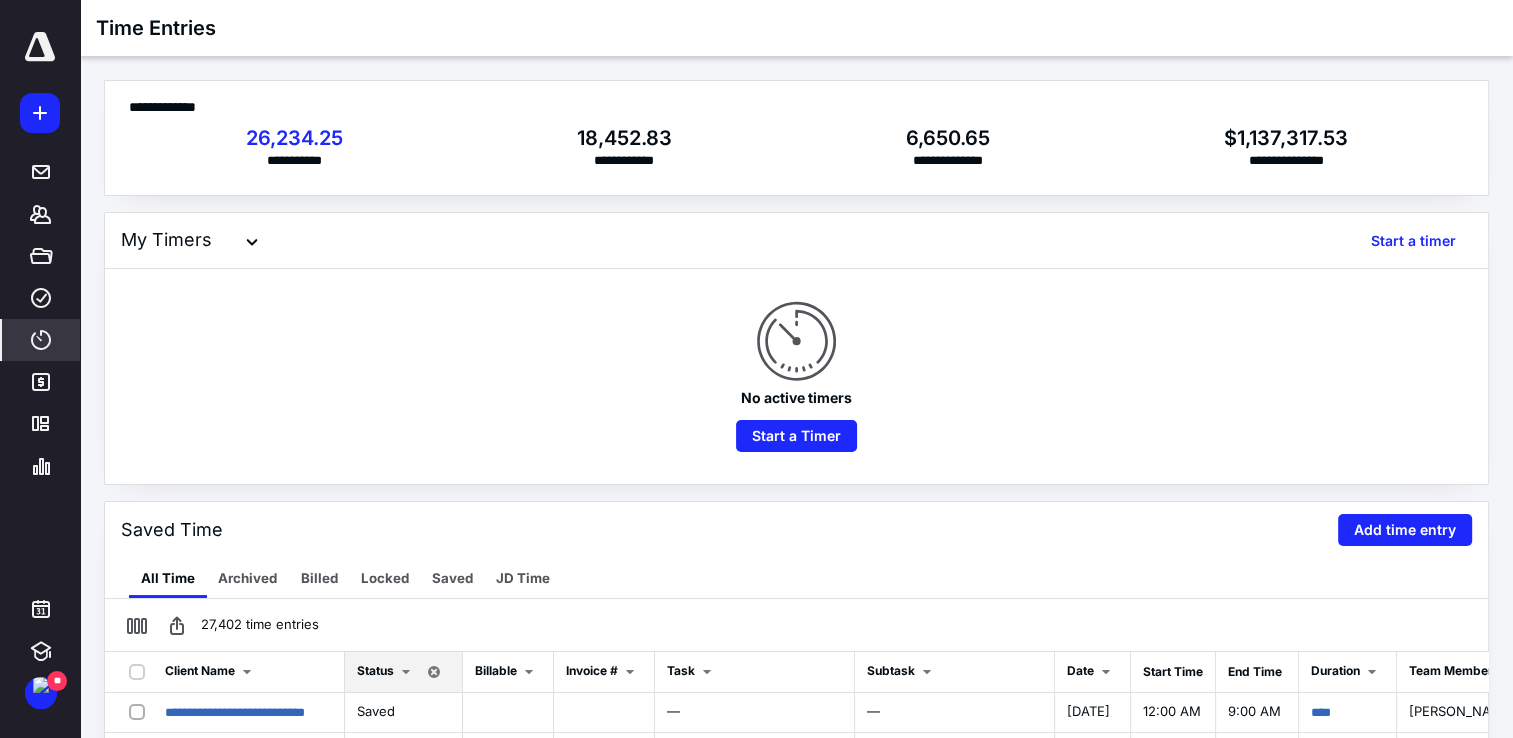 click on "All Time Archived Billed Locked Saved JD Time" at bounding box center [796, 578] 